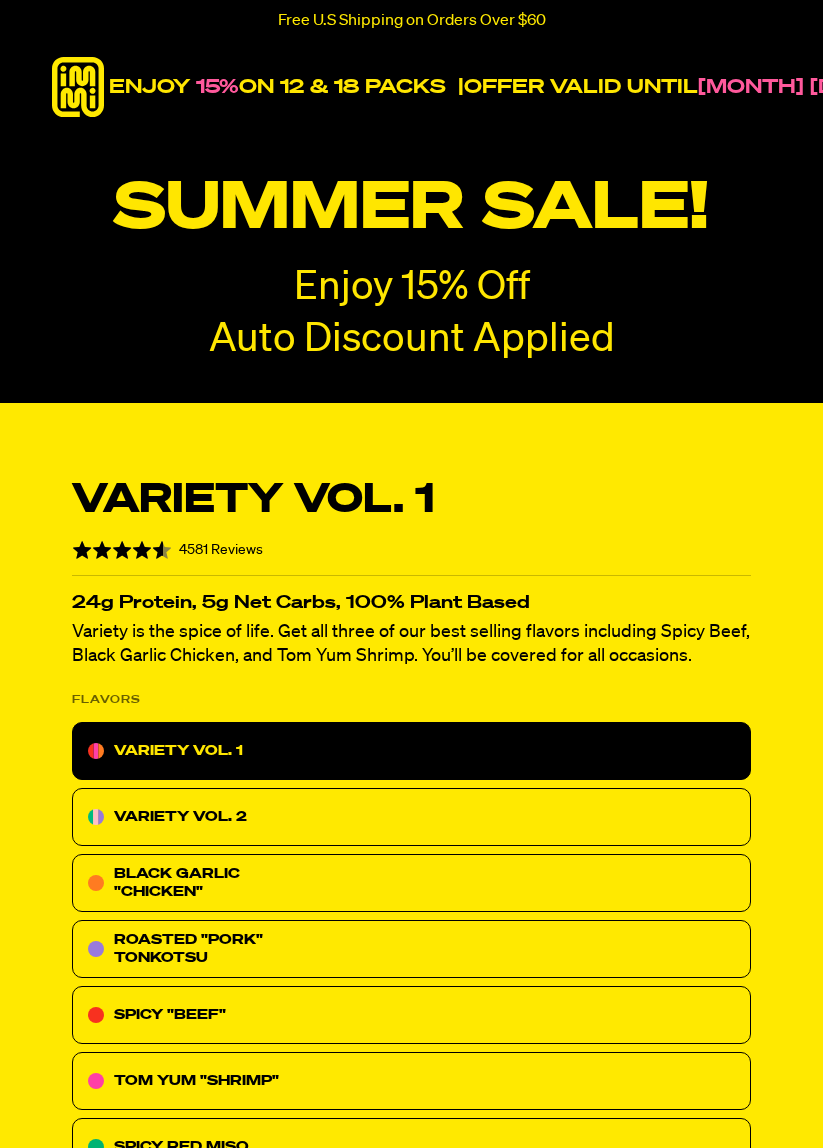 scroll, scrollTop: 0, scrollLeft: 0, axis: both 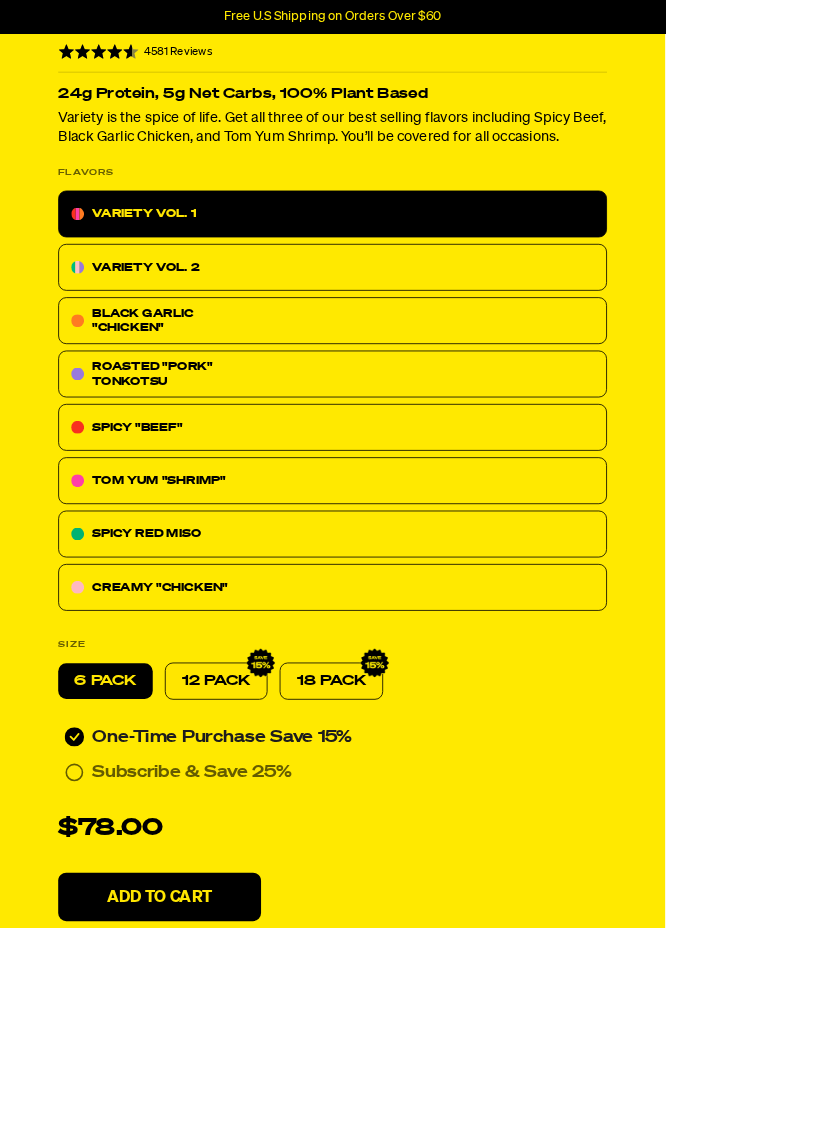 click on "Add To Cart" at bounding box center [197, 1110] 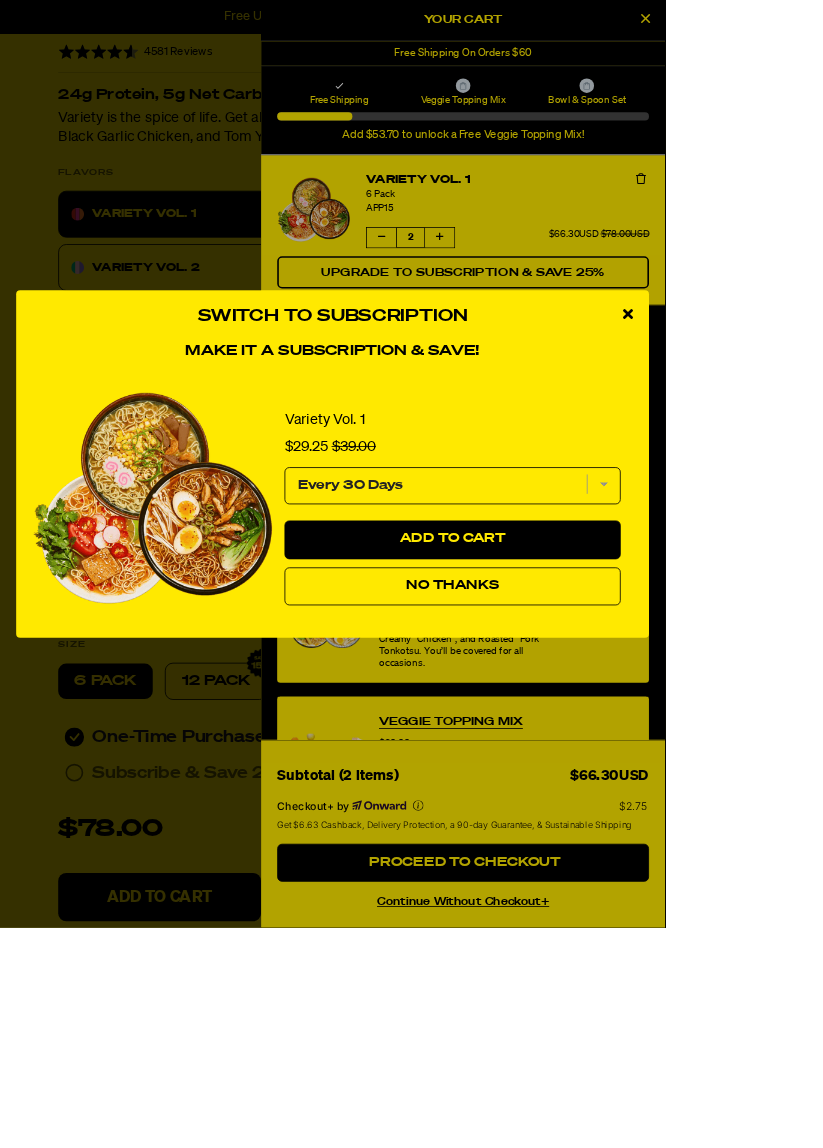 click at bounding box center (777, 388) 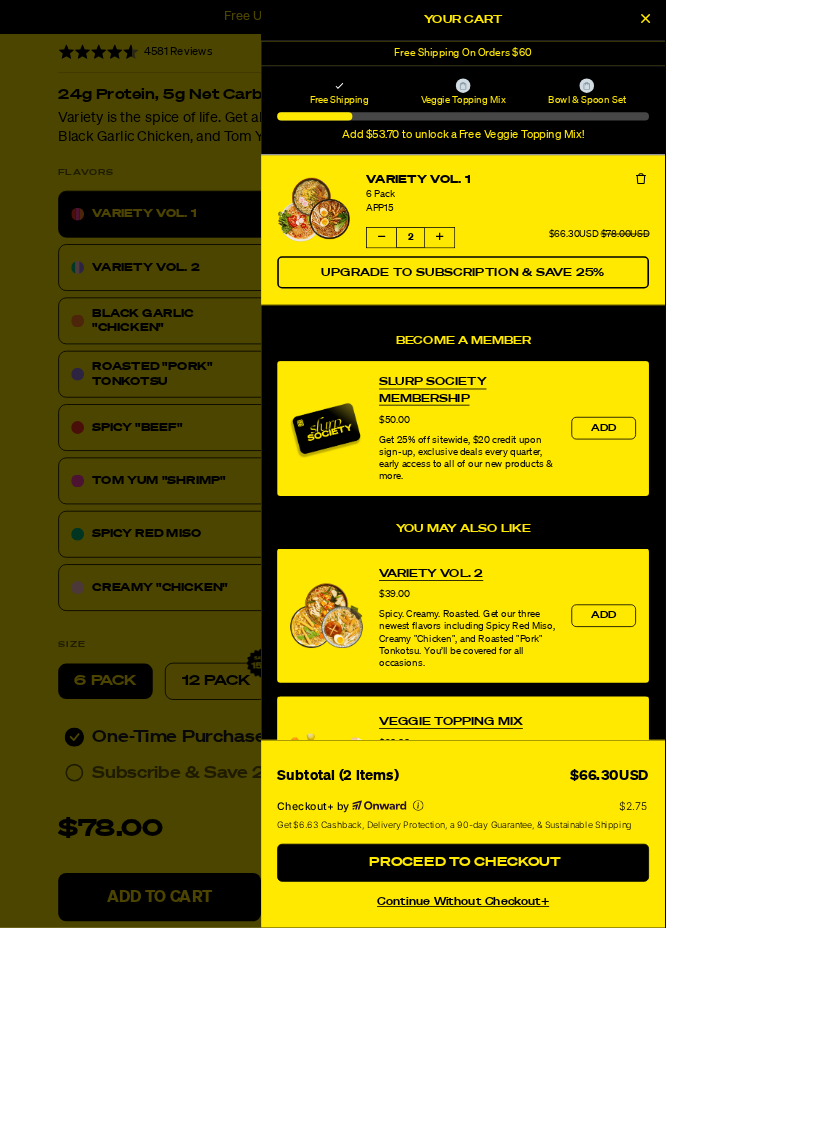 click at bounding box center (411, 574) 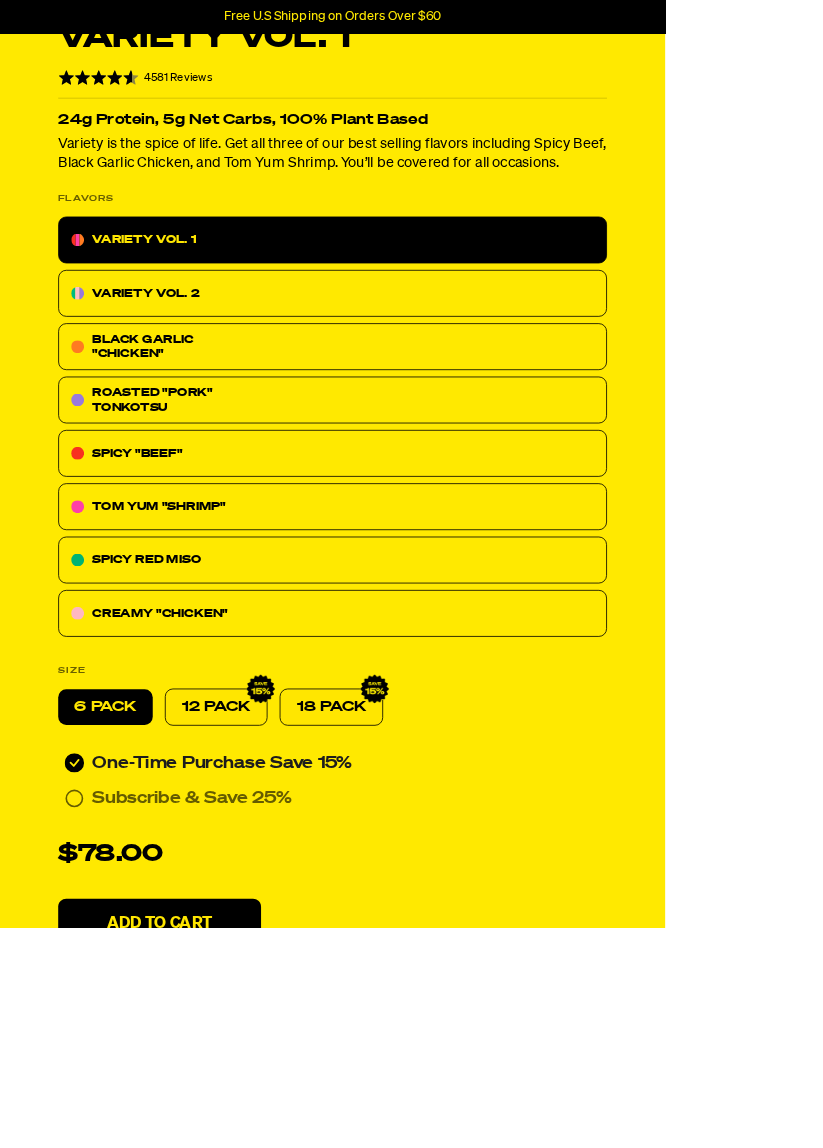 scroll, scrollTop: 0, scrollLeft: 0, axis: both 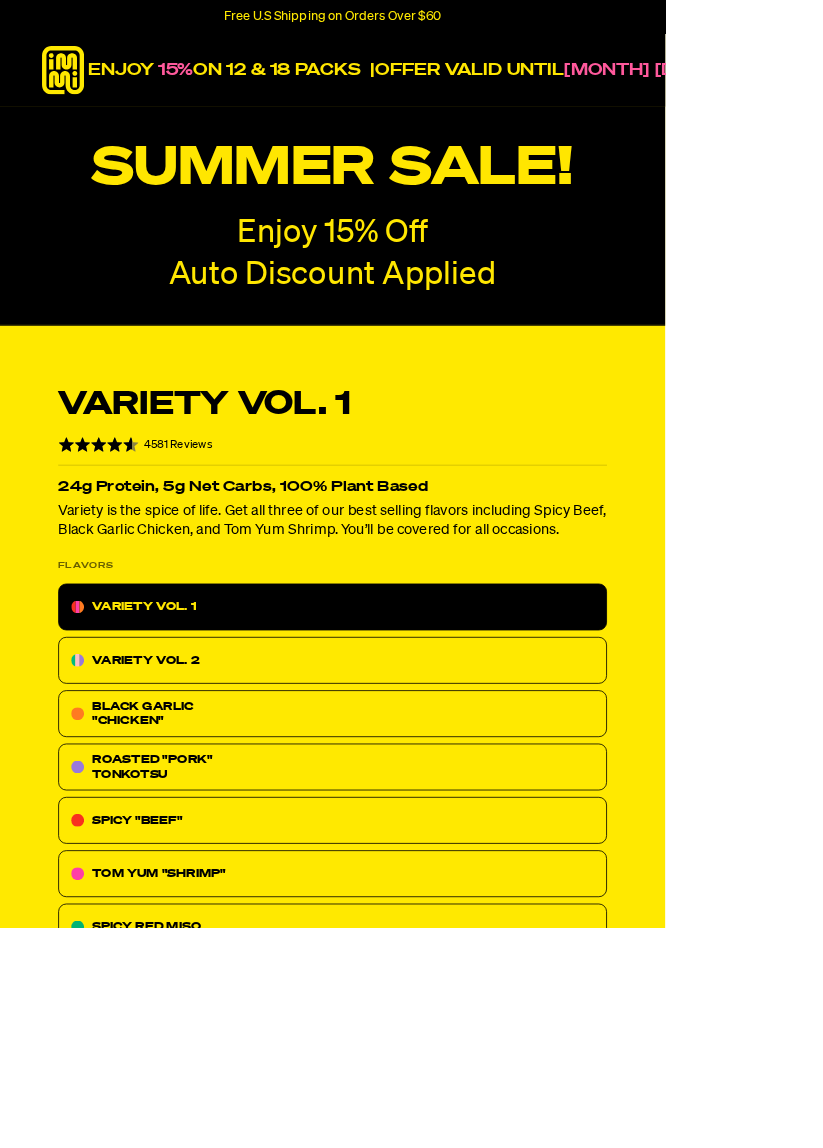 click on "SHOP NOW" at bounding box center (959, 87) 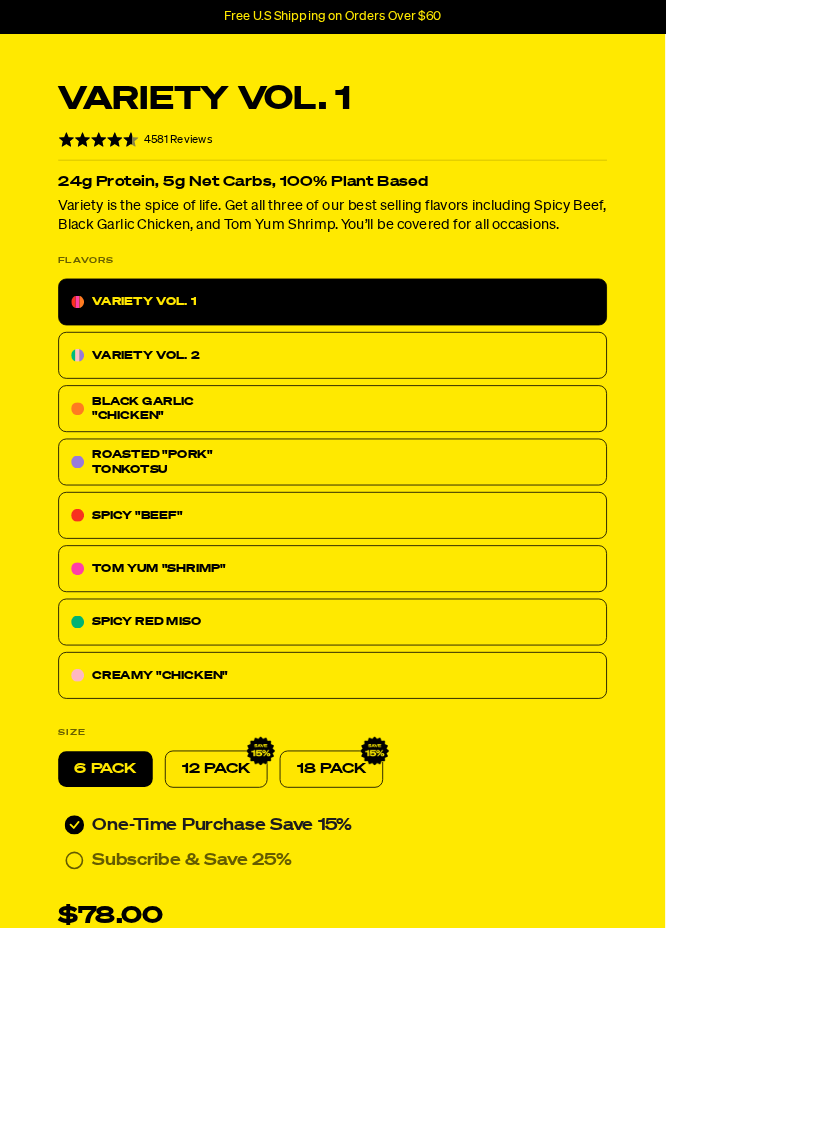scroll, scrollTop: 401, scrollLeft: 0, axis: vertical 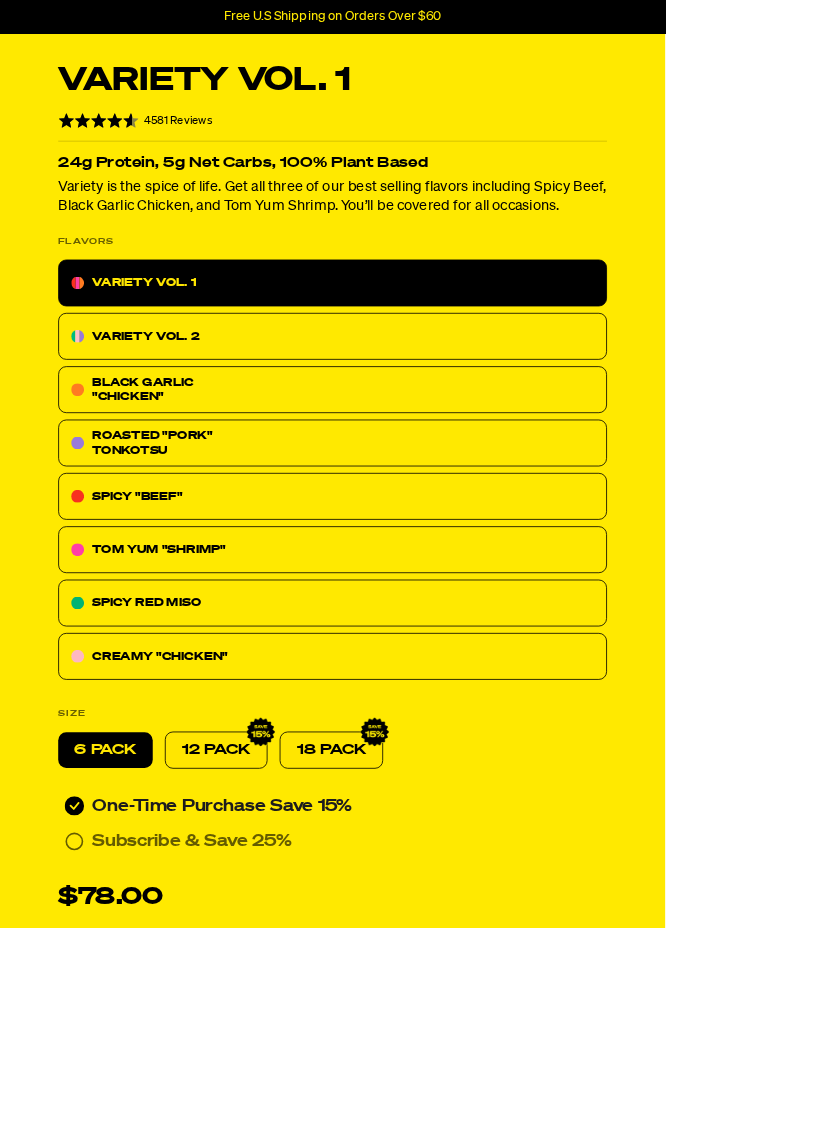 click on "VARIETY VOL. 2" at bounding box center (411, 416) 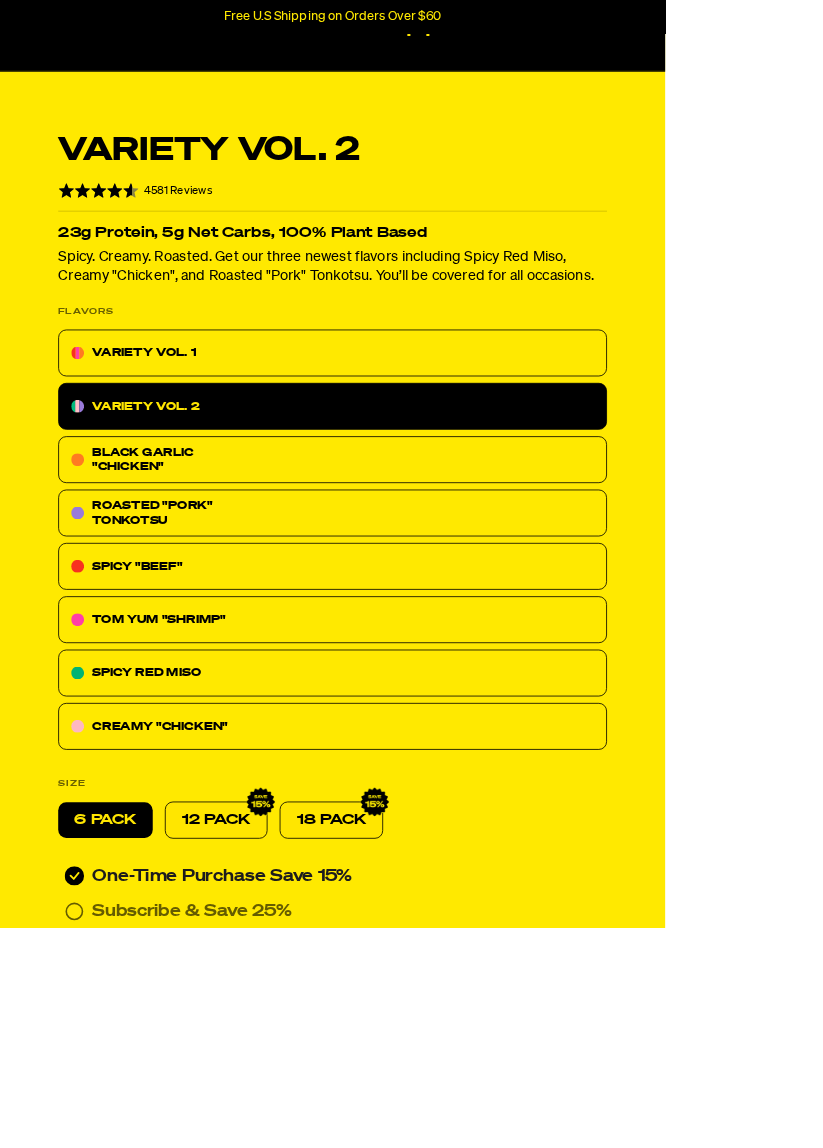 scroll, scrollTop: 0, scrollLeft: 0, axis: both 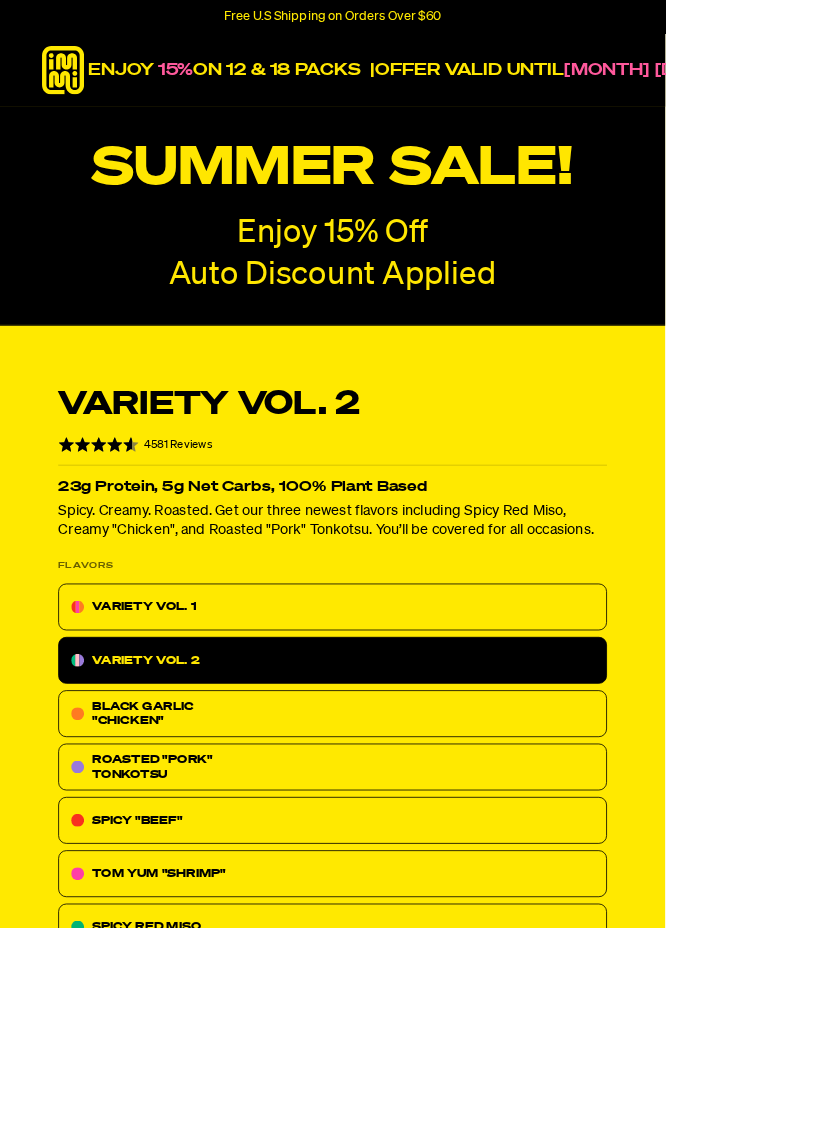 click at bounding box center (78, 87) 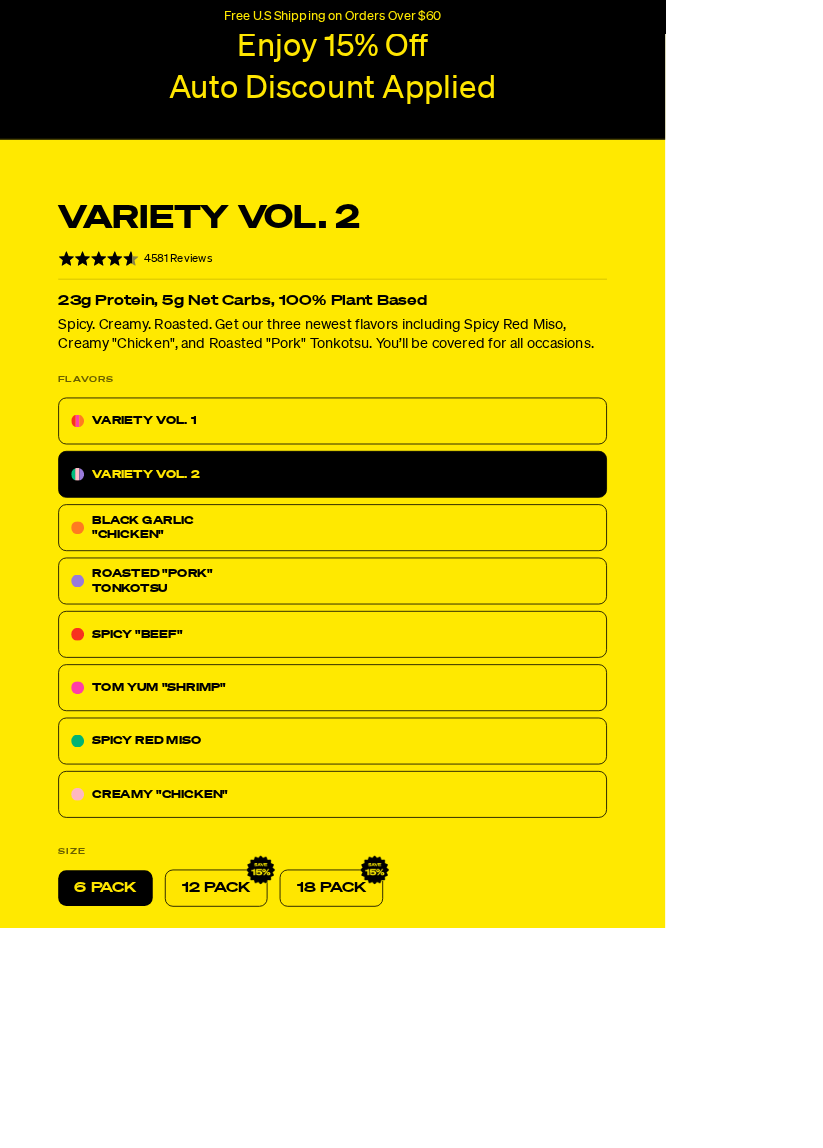 scroll, scrollTop: 0, scrollLeft: 0, axis: both 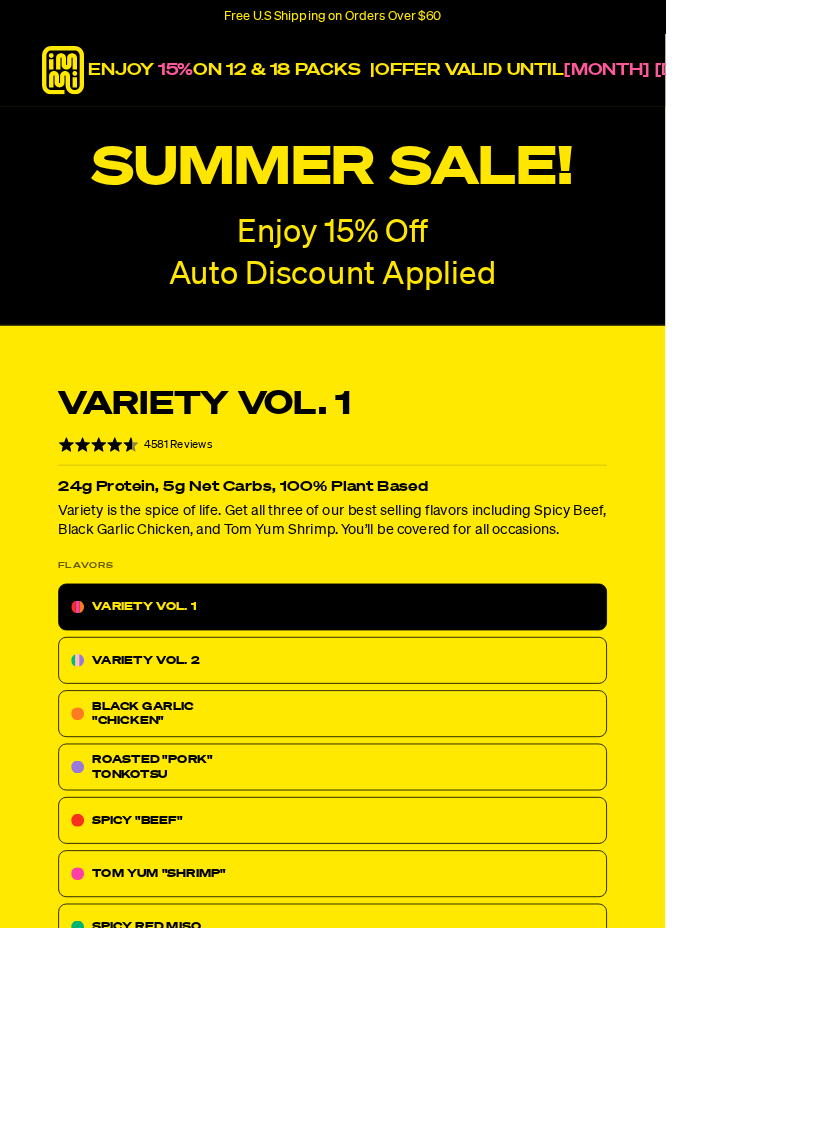 click on "SHOP NOW" at bounding box center (959, 87) 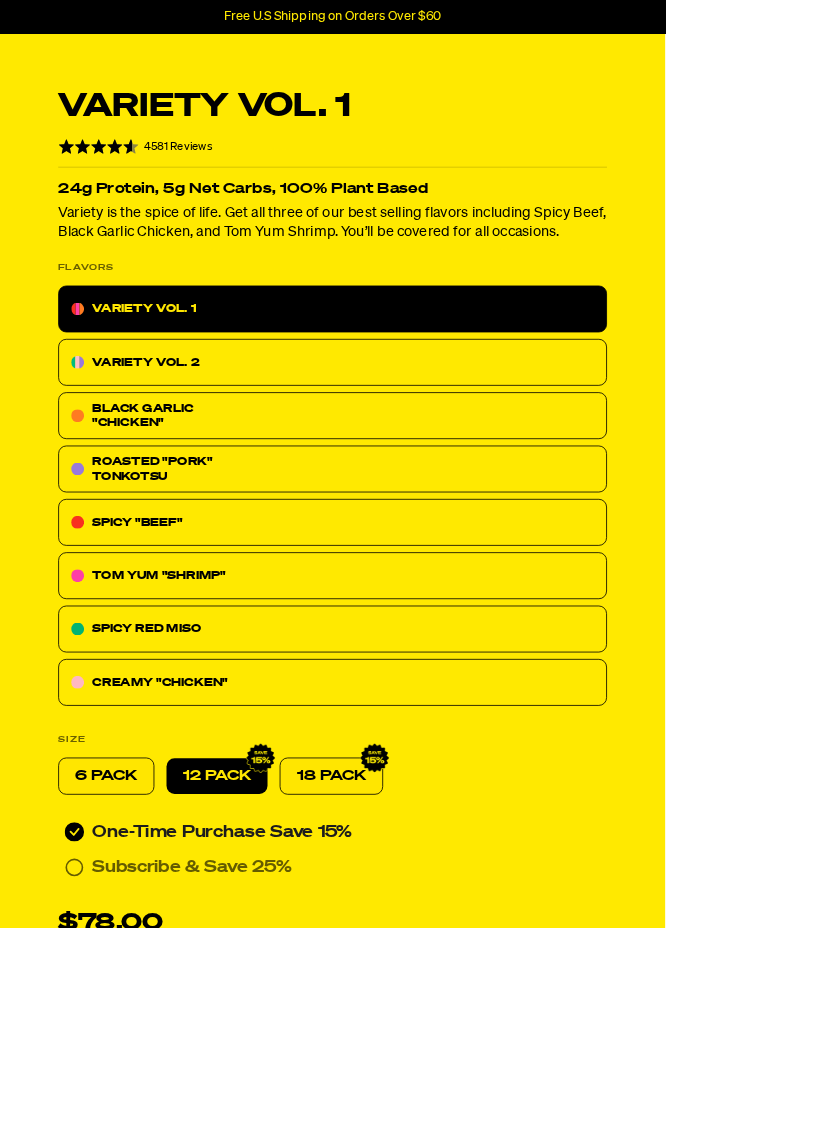 scroll, scrollTop: 401, scrollLeft: 0, axis: vertical 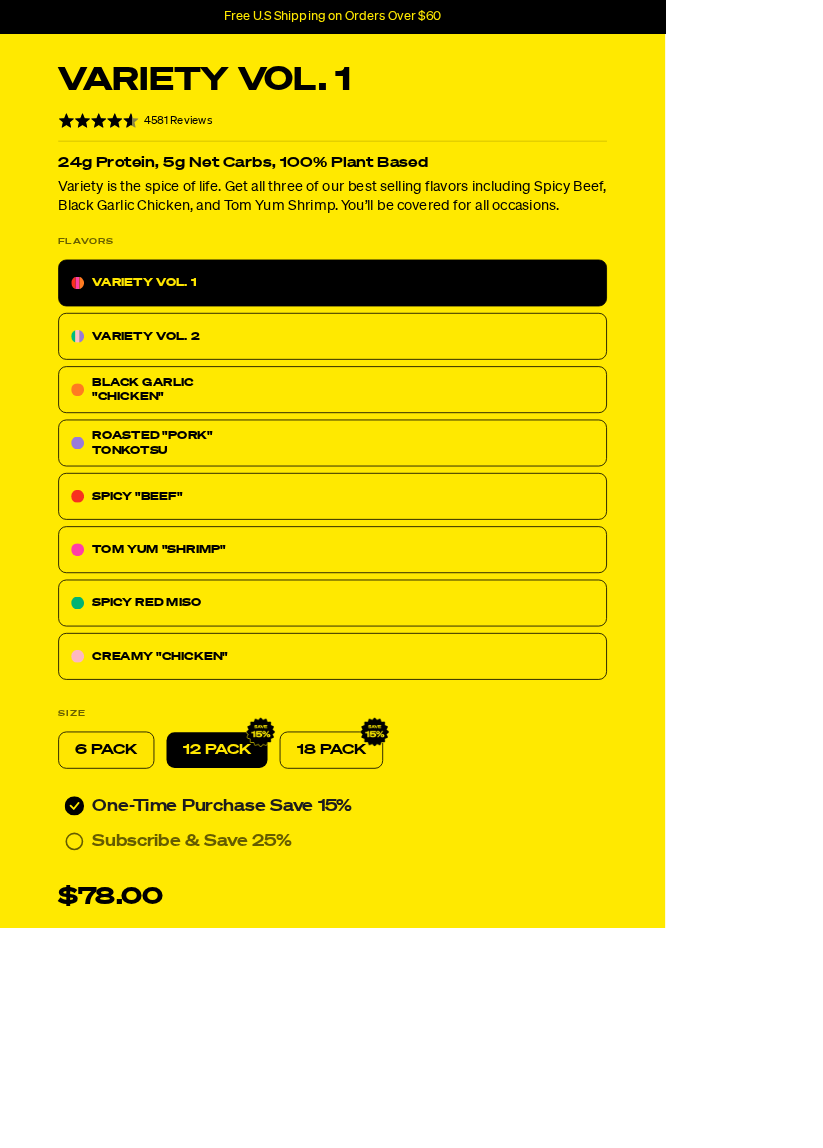 click on "For screen-reader mode - click the first button of the website Accessibility Screen-Reader Guide, Feedback, and Issue Reporting | New window      Upgrade to the __tier_name__     You’re attempting to view exclusive content only for members in the __tier_name__.       Upgrade to __tier_name__     Go back to shopping       Already have an account?  Sign in                  Upgrade to the __tier_name__     You’re attempting to view exclusive content only for members in the __tier_name__.                        Current Plan                            Upgrade to __tier_name__                    ←  Go back to shopping       or compare all plans on   landing page                  Hang tight. We’re fetching the other plans.        Already have an account?  Sign in                                                     Free U.S Shipping on Orders Over $60                               Shop            Packets               Cups  new                Toppings  new                Merch              Subscribe & Save" at bounding box center (411, 6891) 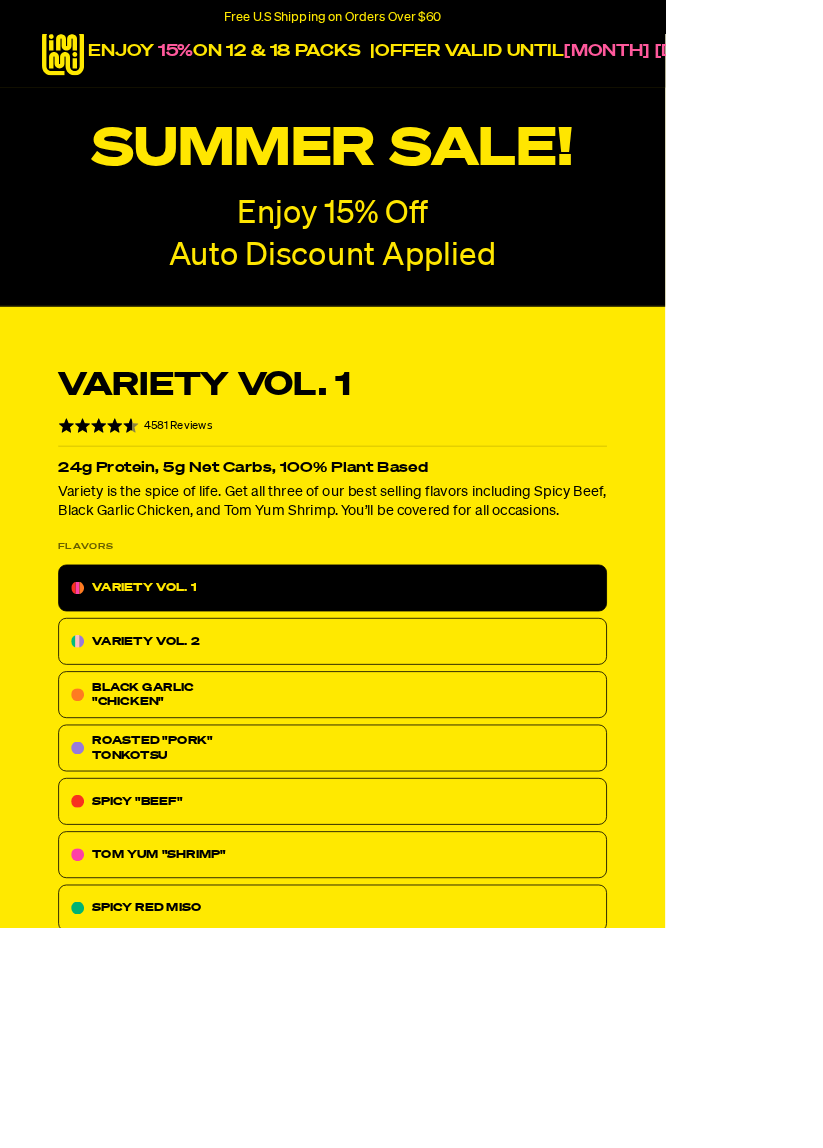 scroll, scrollTop: 0, scrollLeft: 0, axis: both 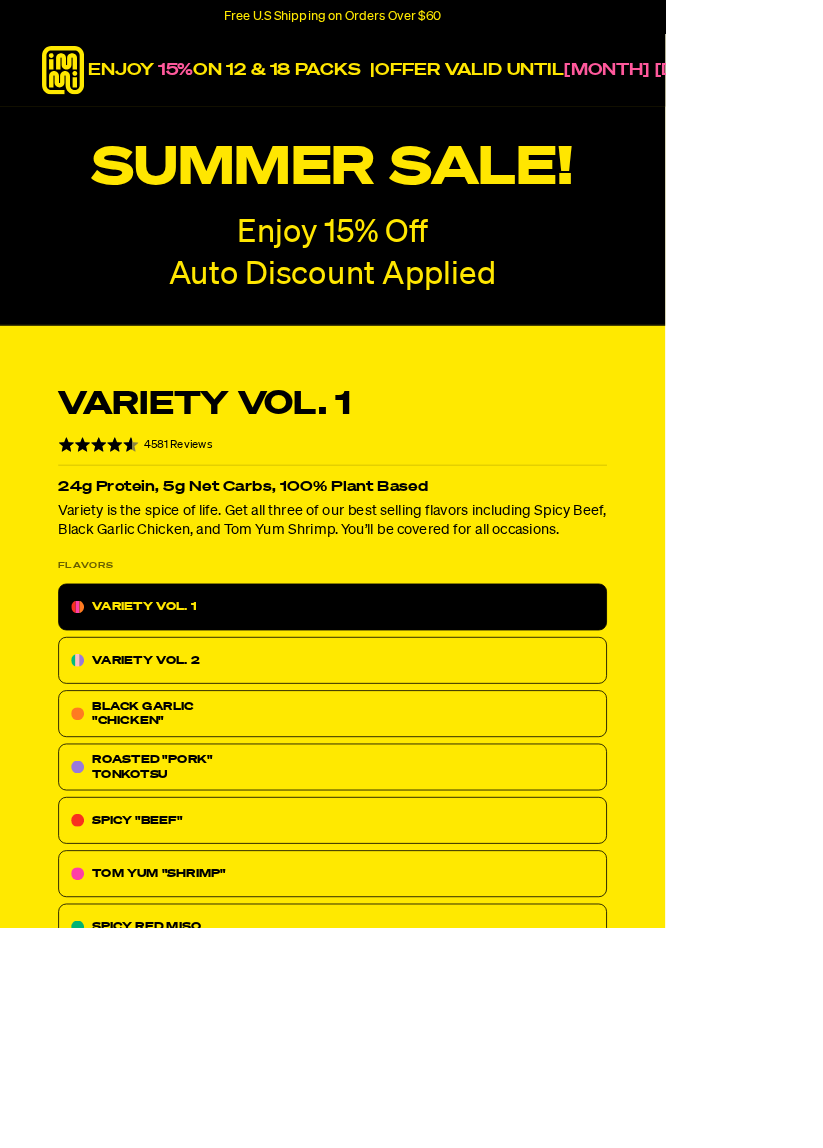 click at bounding box center (78, 87) 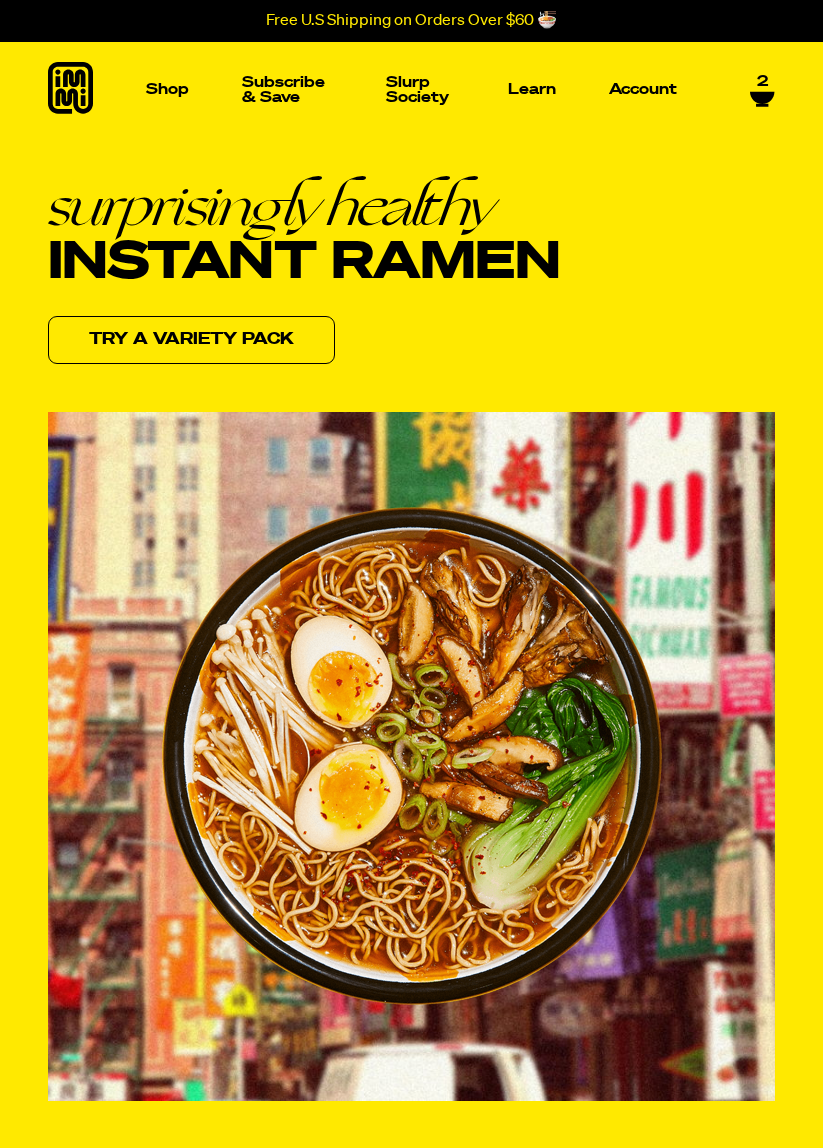 scroll, scrollTop: 0, scrollLeft: 0, axis: both 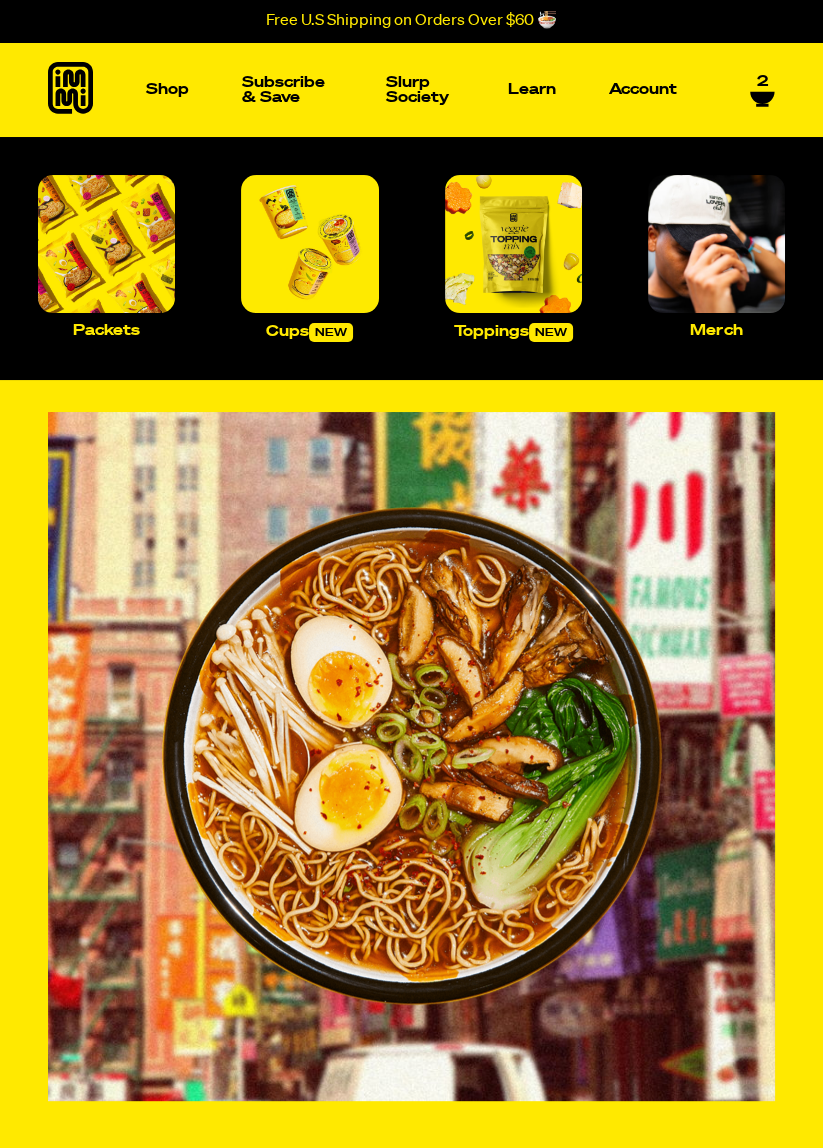 click on "Shop" at bounding box center [167, 89] 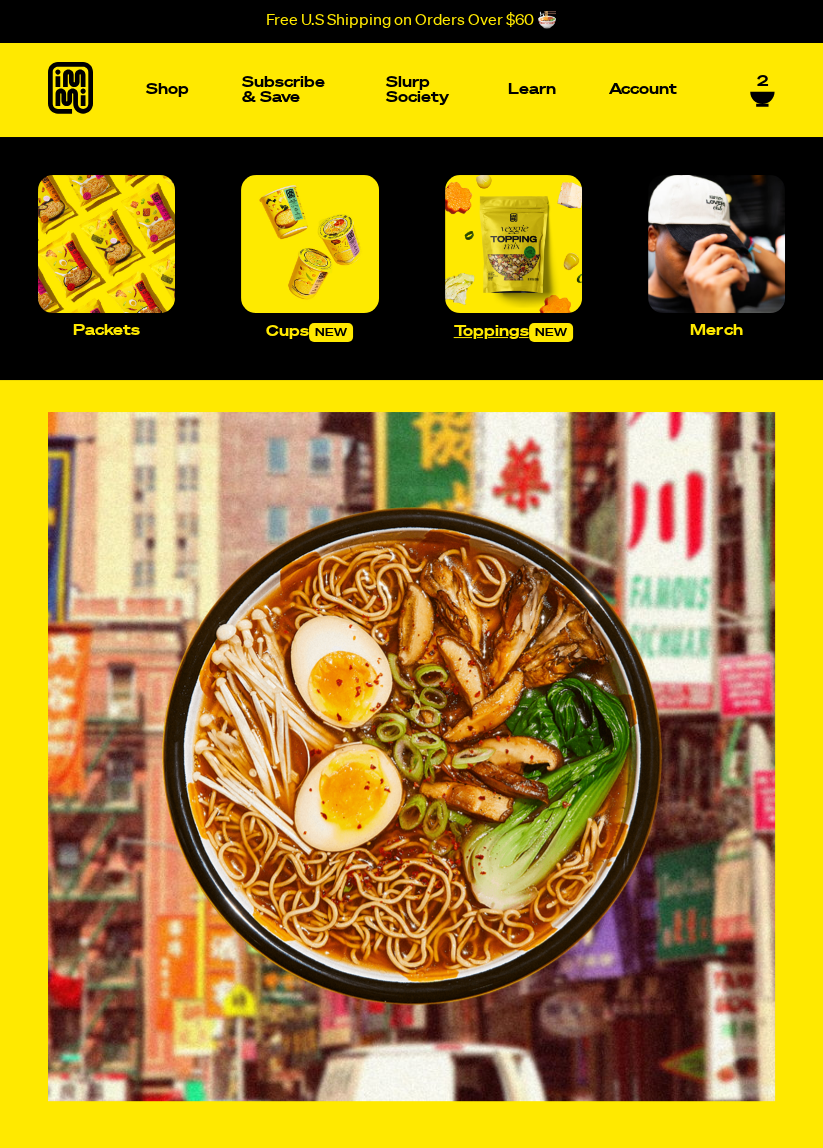 click at bounding box center [513, 243] 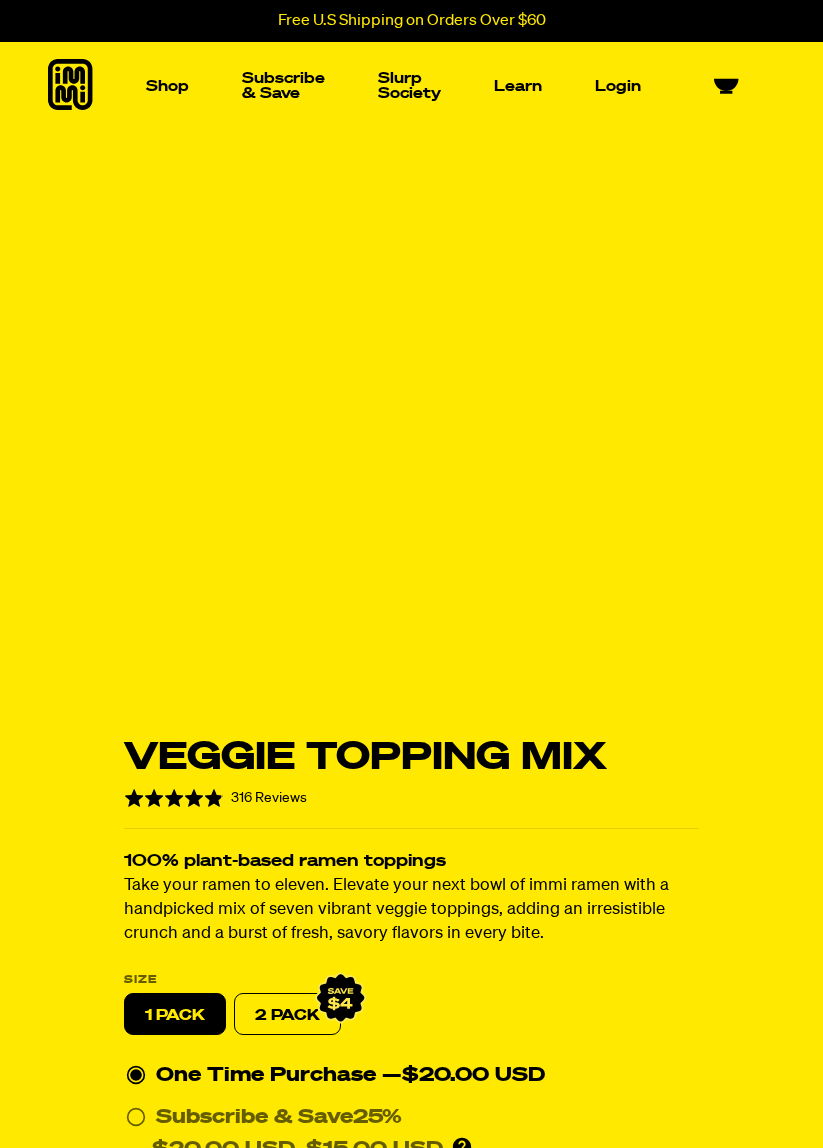 scroll, scrollTop: 0, scrollLeft: 0, axis: both 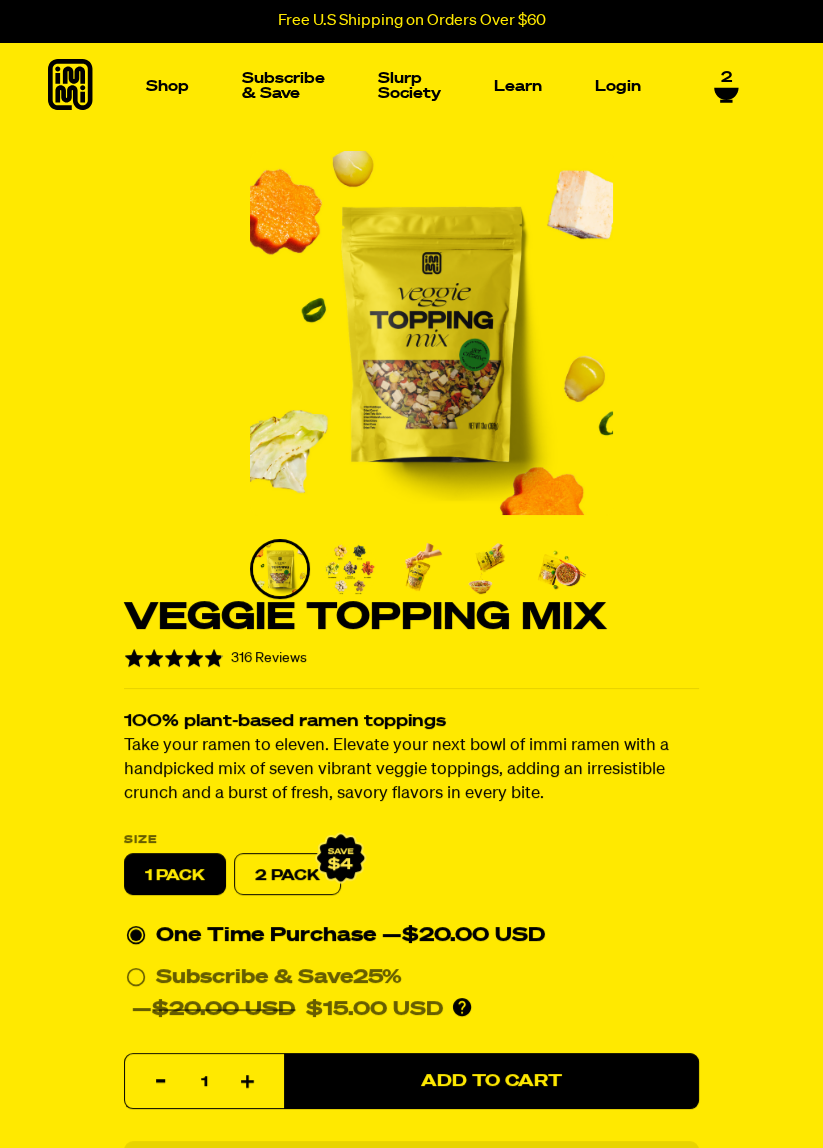 click at bounding box center [350, 569] 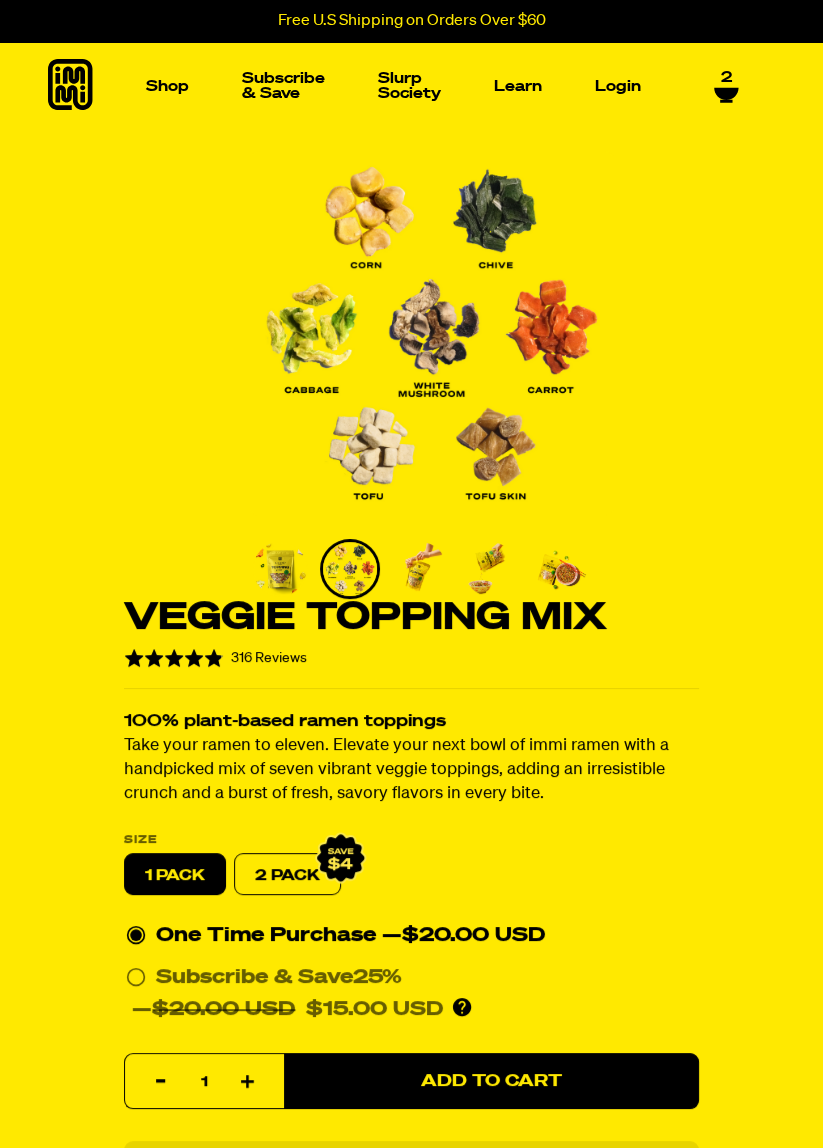 click at bounding box center [420, 569] 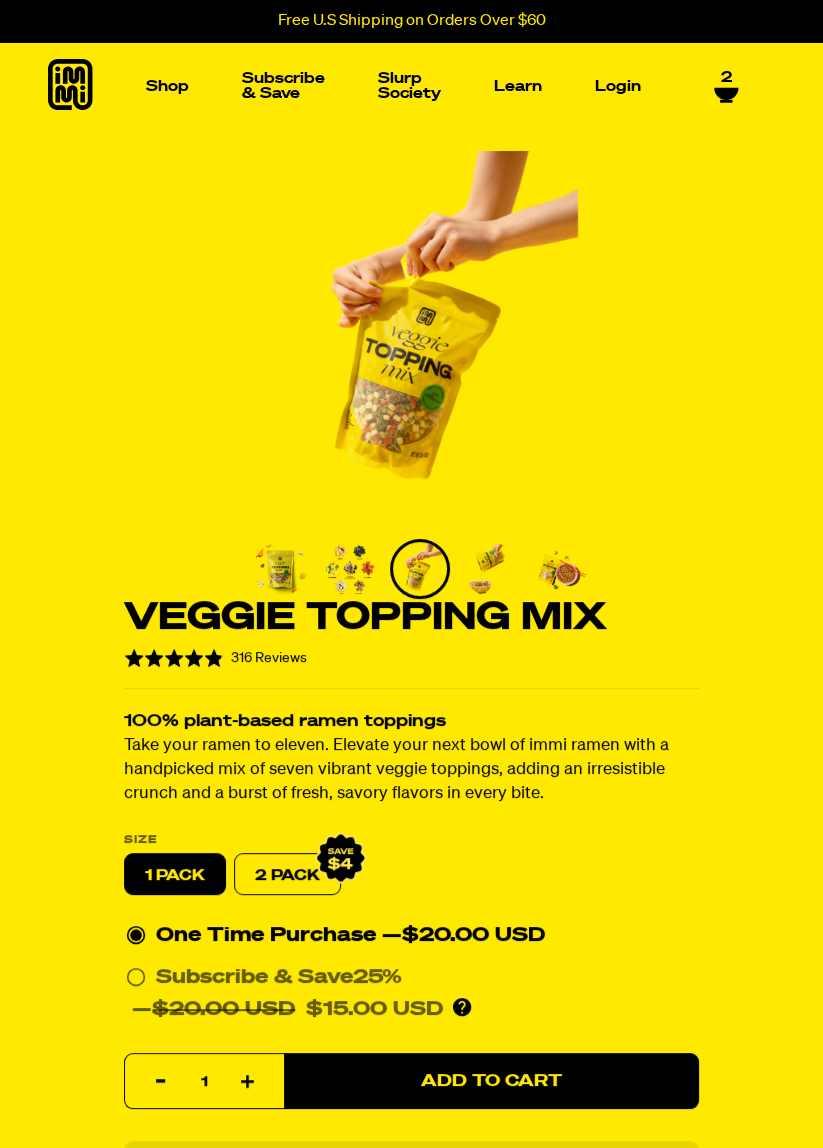 click at bounding box center [350, 569] 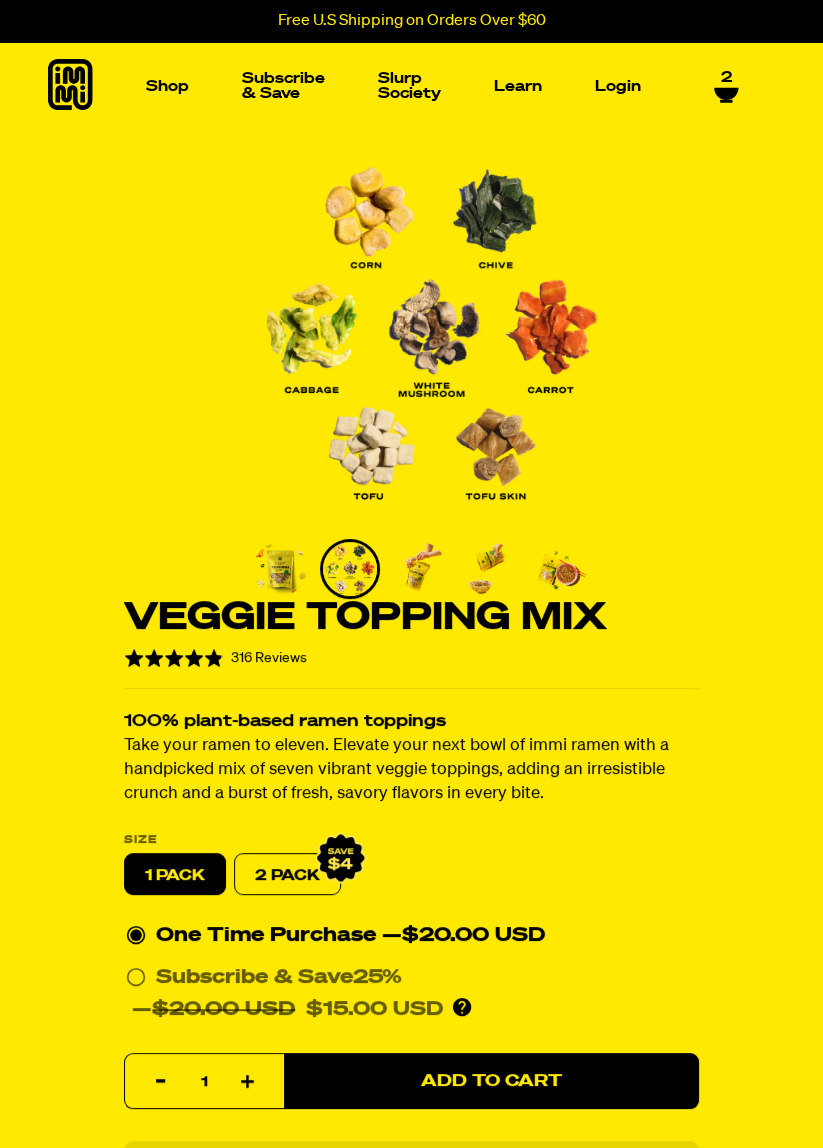 click at bounding box center [420, 569] 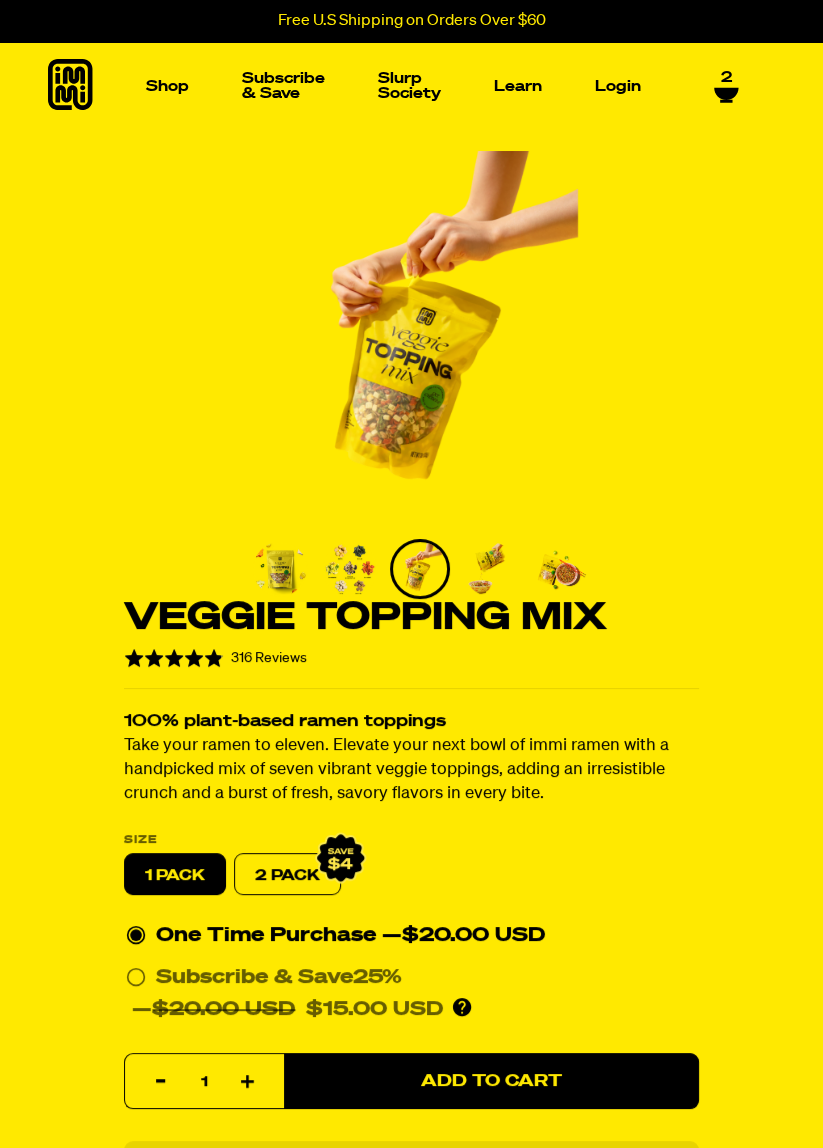 click at bounding box center (490, 569) 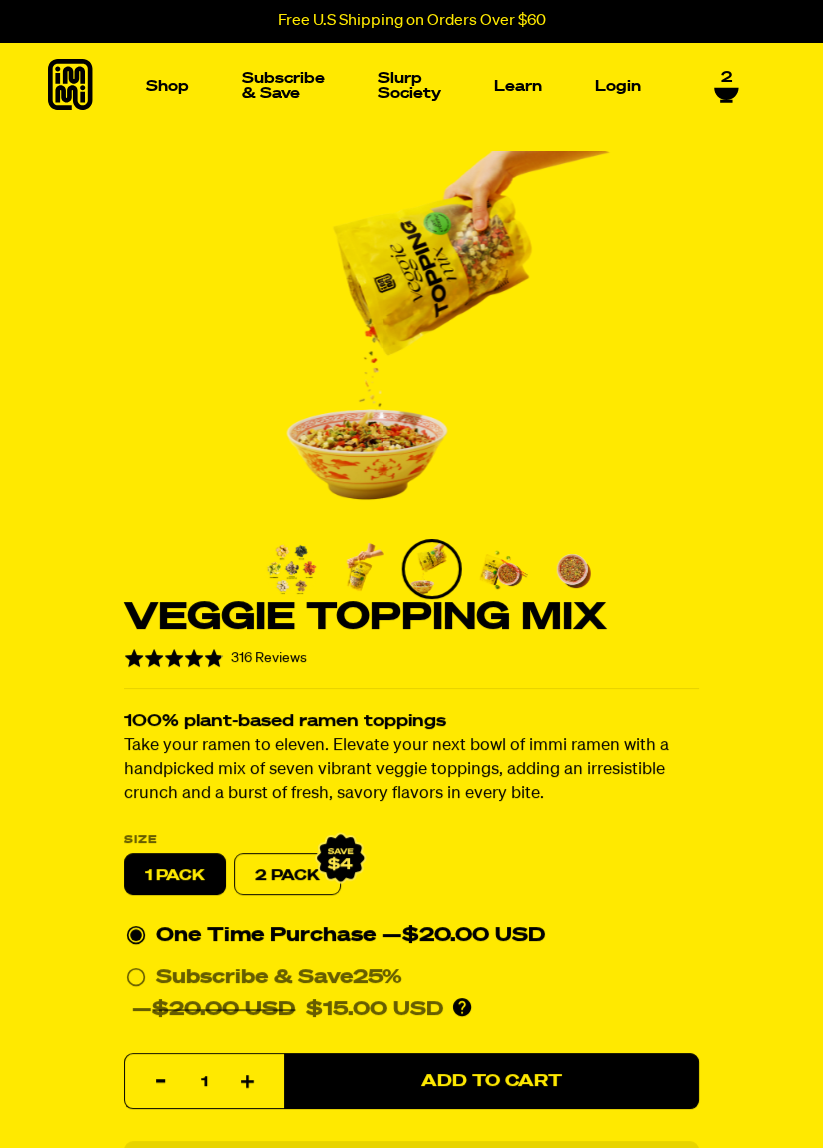 click at bounding box center [571, 569] 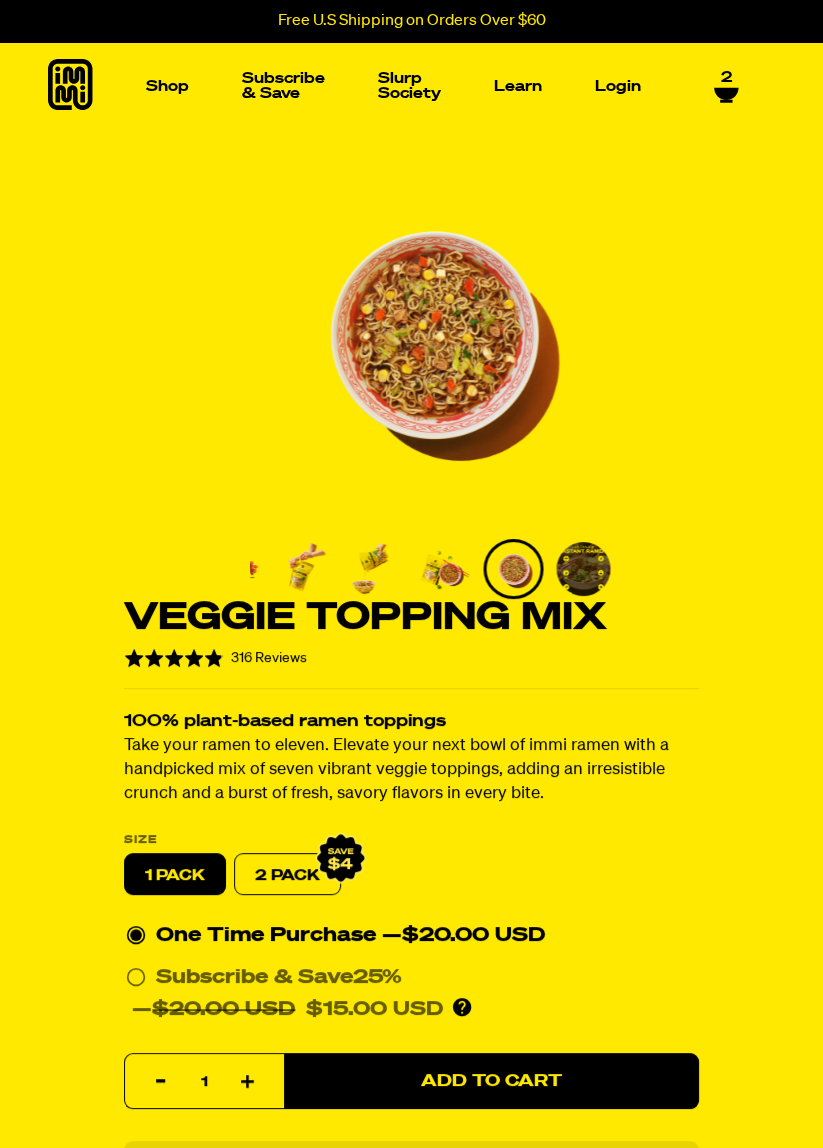 click at bounding box center (583, 569) 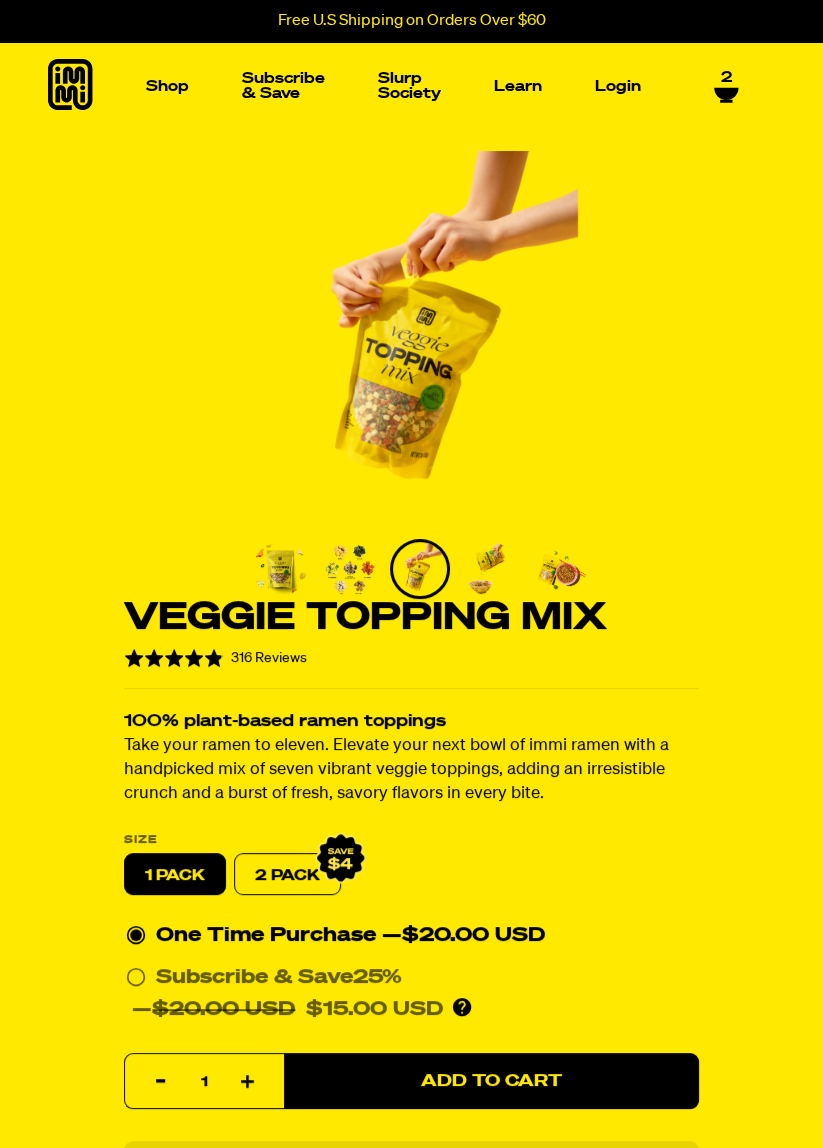 click at bounding box center (280, 569) 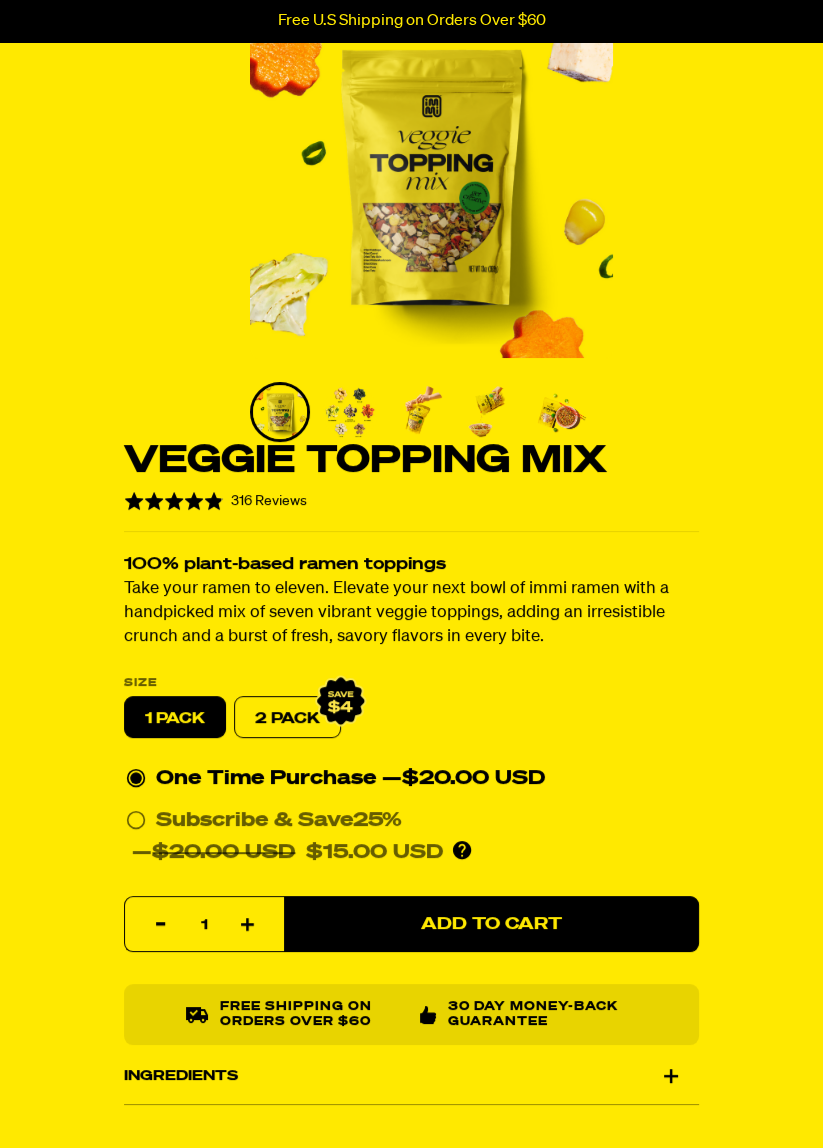 scroll, scrollTop: 221, scrollLeft: 0, axis: vertical 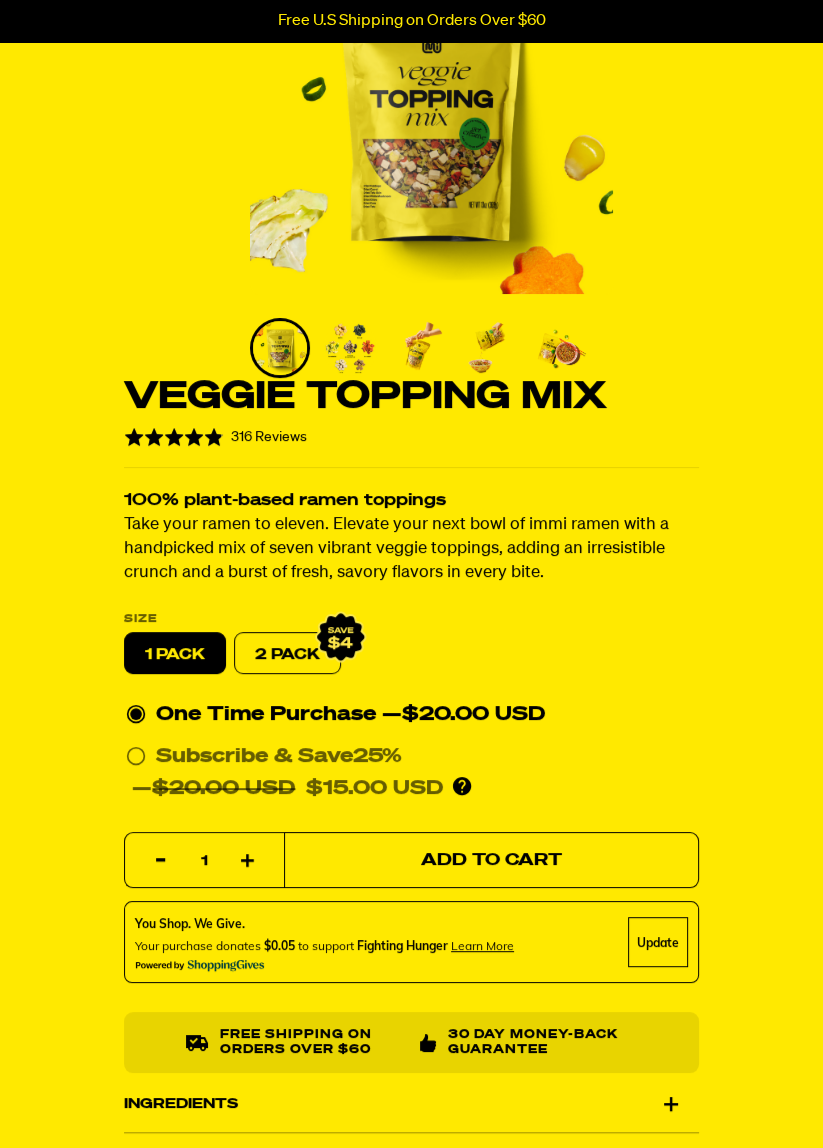 click on "Add to Cart" at bounding box center (491, 860) 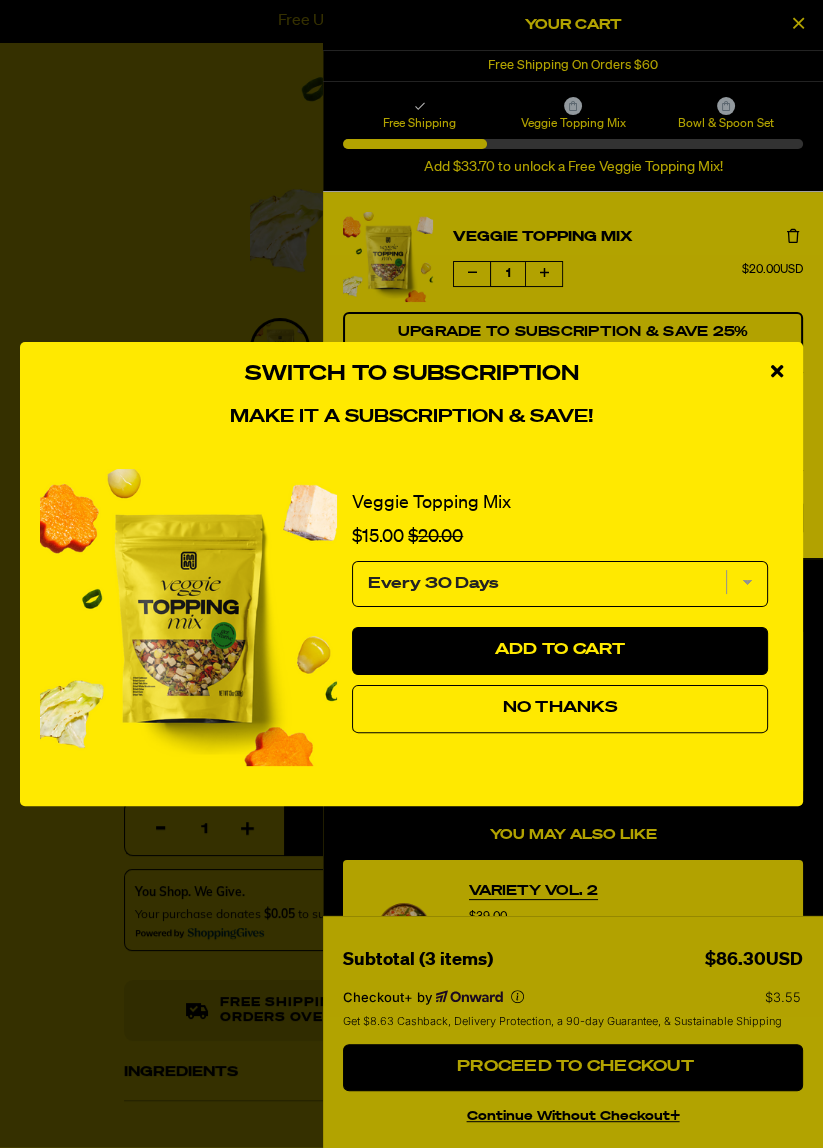 click on "No Thanks" at bounding box center [560, 709] 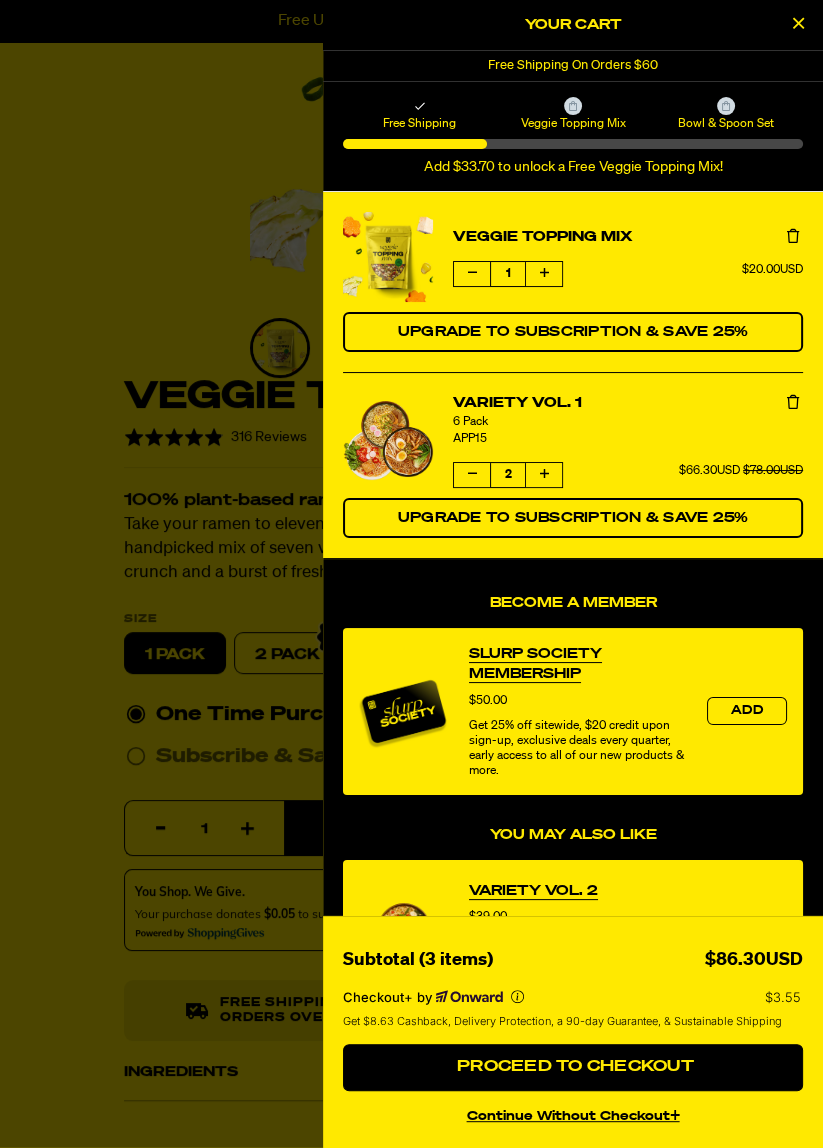 click at bounding box center [411, 574] 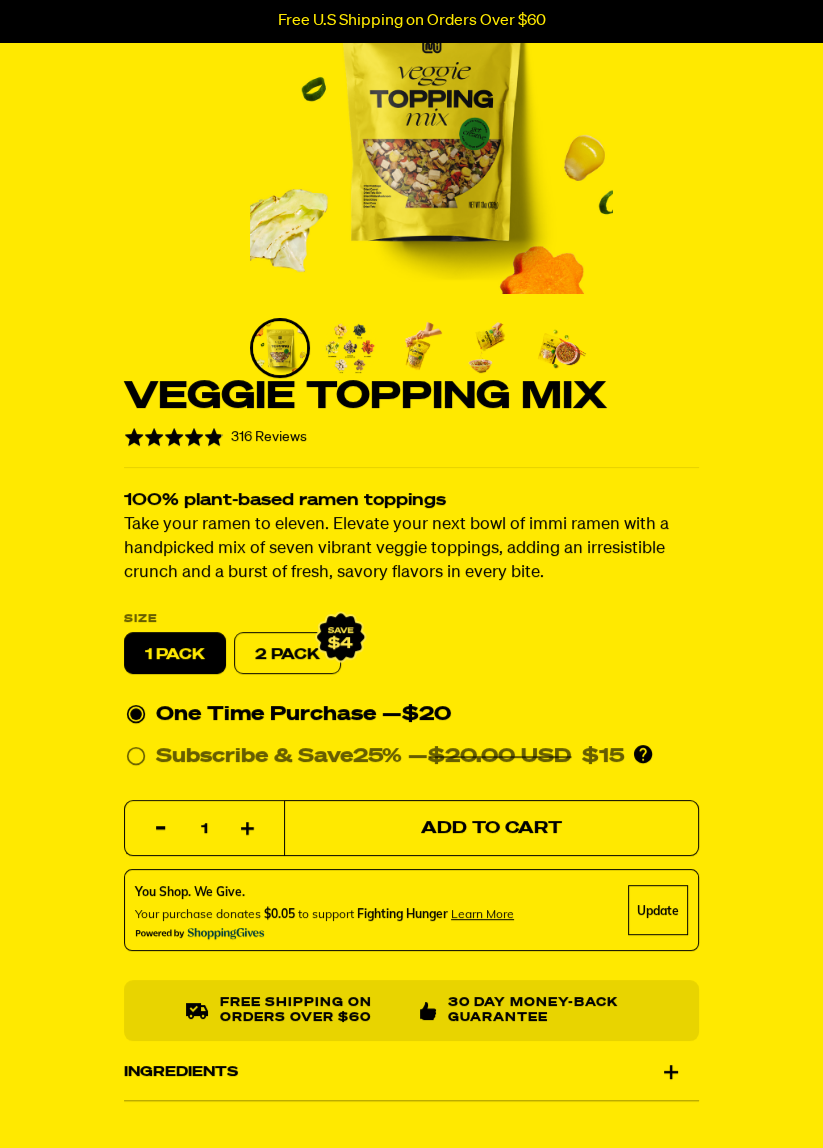 scroll, scrollTop: 226, scrollLeft: 0, axis: vertical 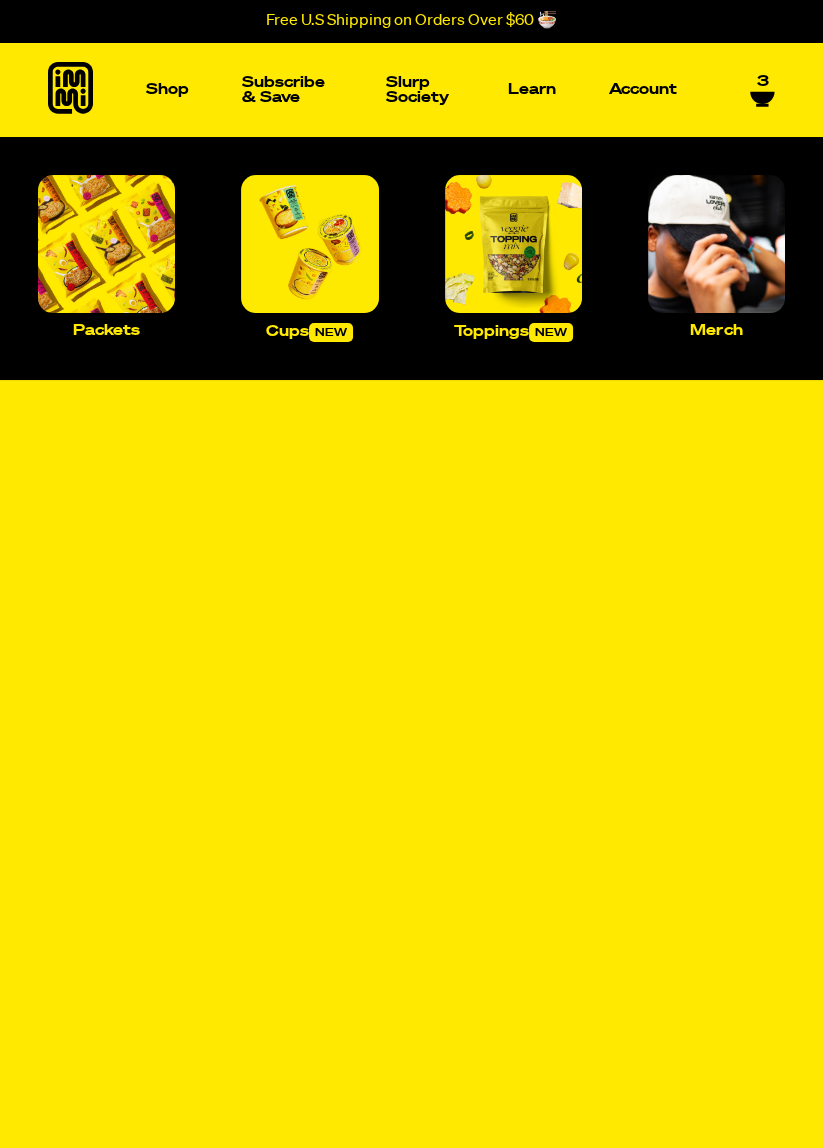 click on "Shop" at bounding box center (167, 89) 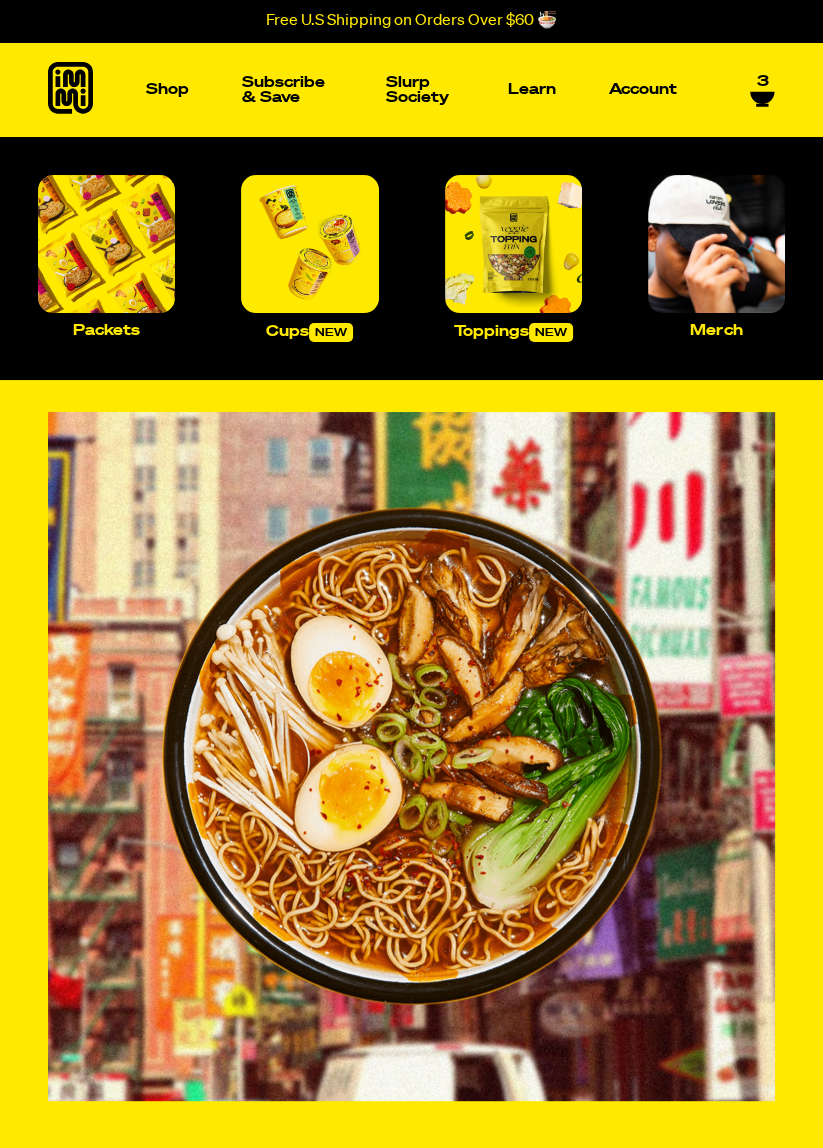 scroll, scrollTop: 4, scrollLeft: 0, axis: vertical 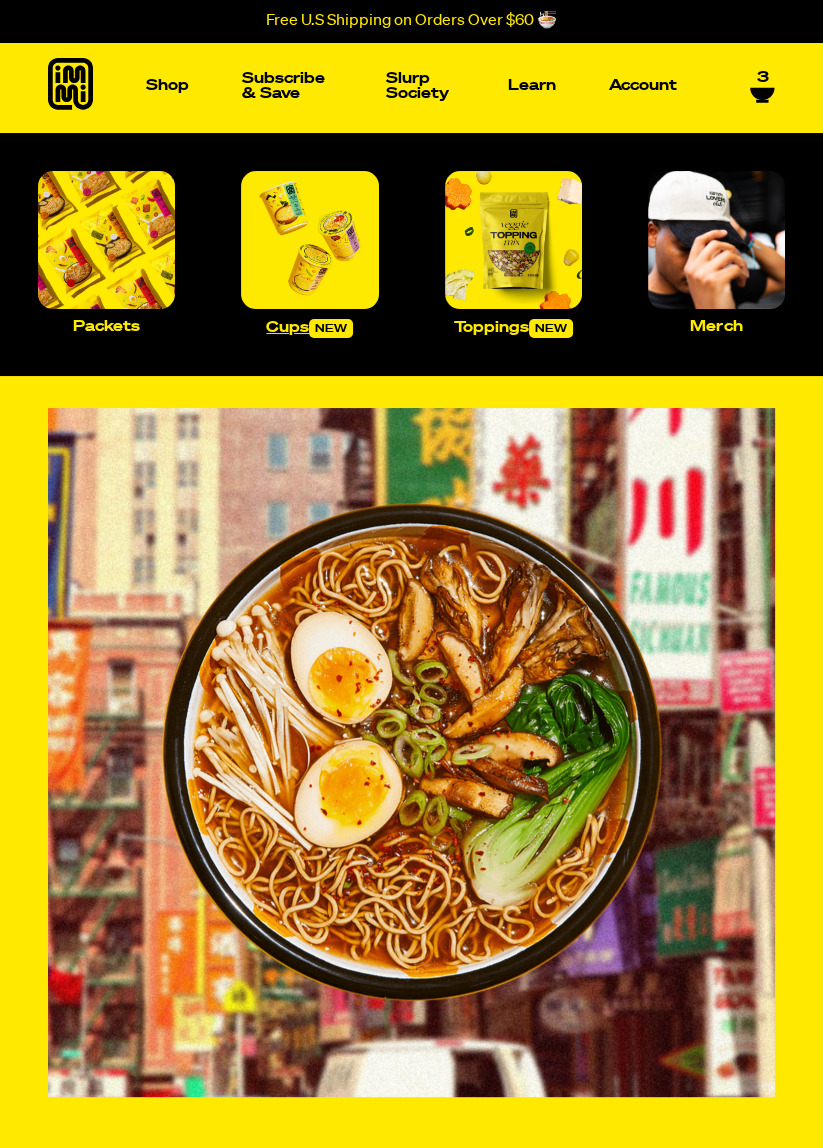 click at bounding box center [309, 239] 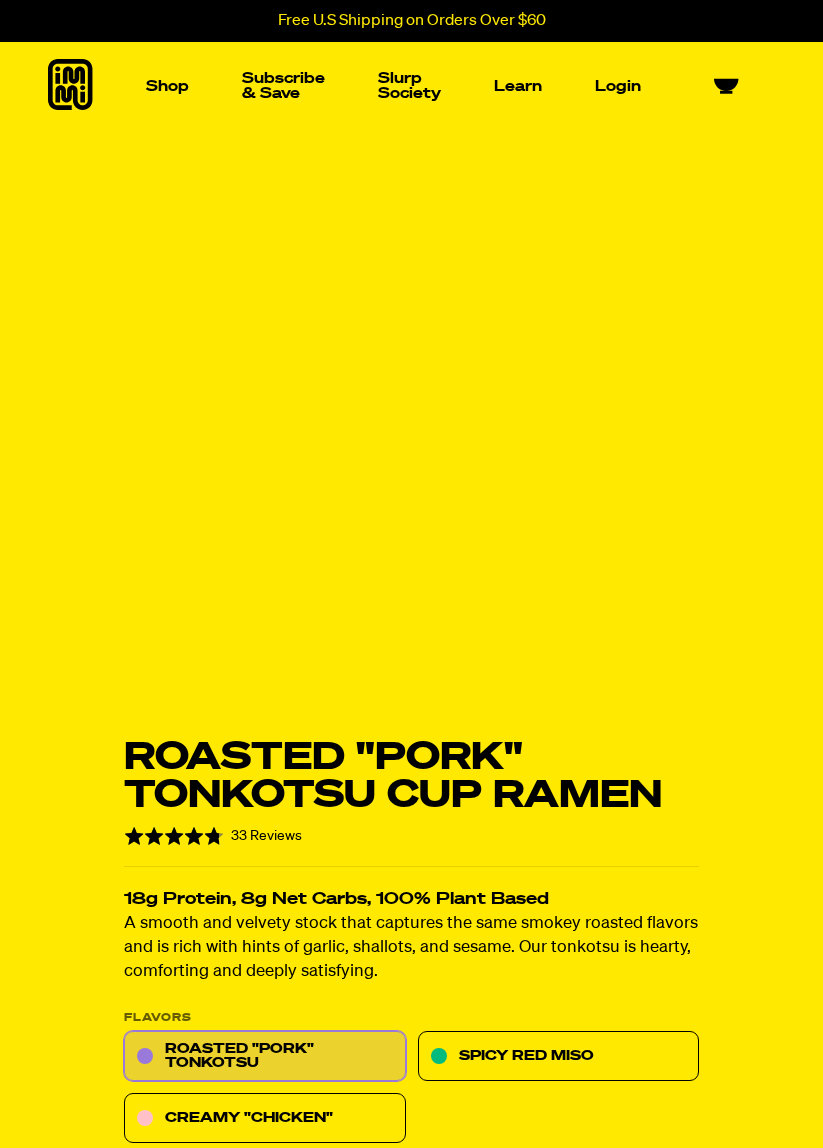 scroll, scrollTop: 0, scrollLeft: 0, axis: both 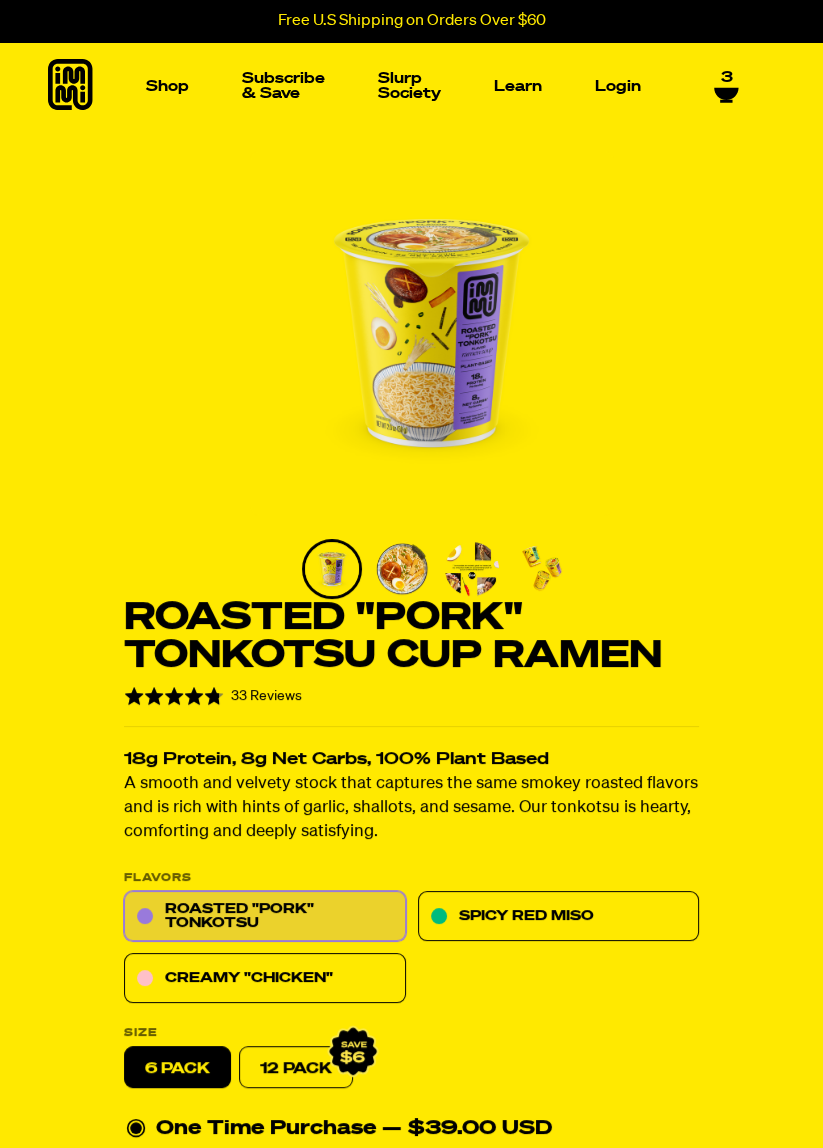 click on "3" at bounding box center [727, 78] 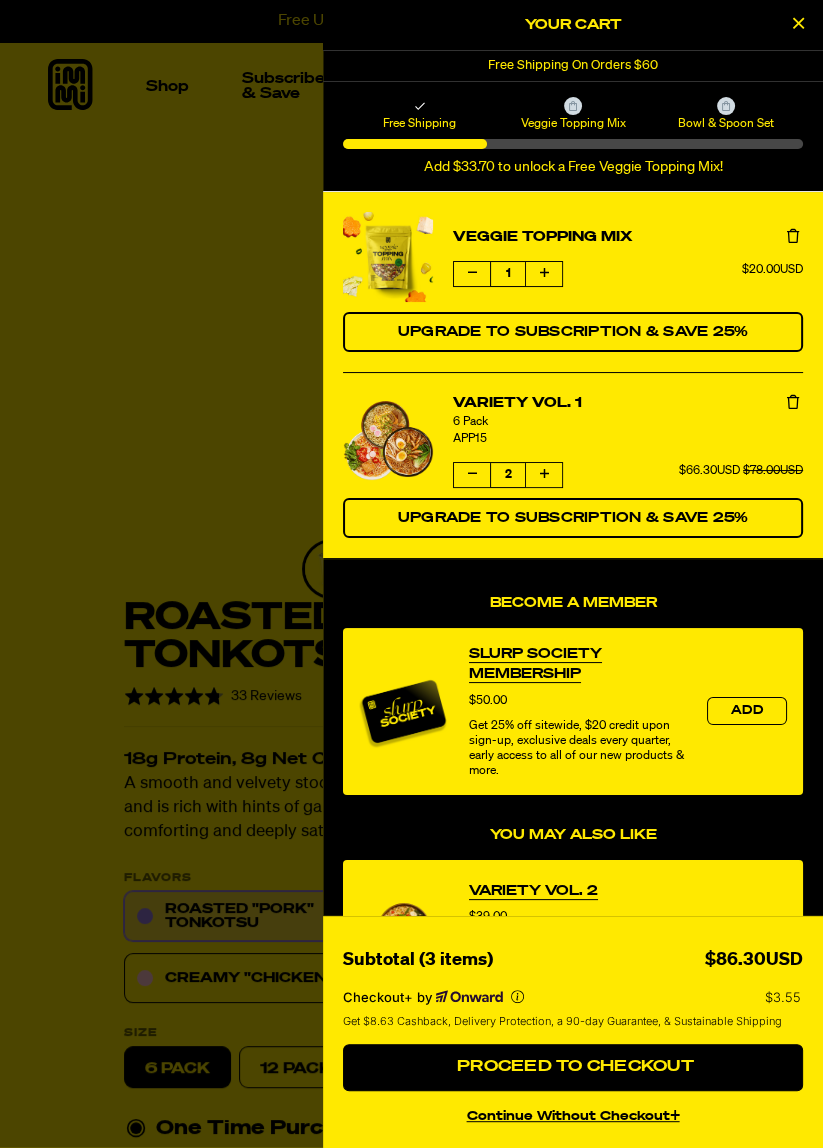 click at bounding box center (472, 474) 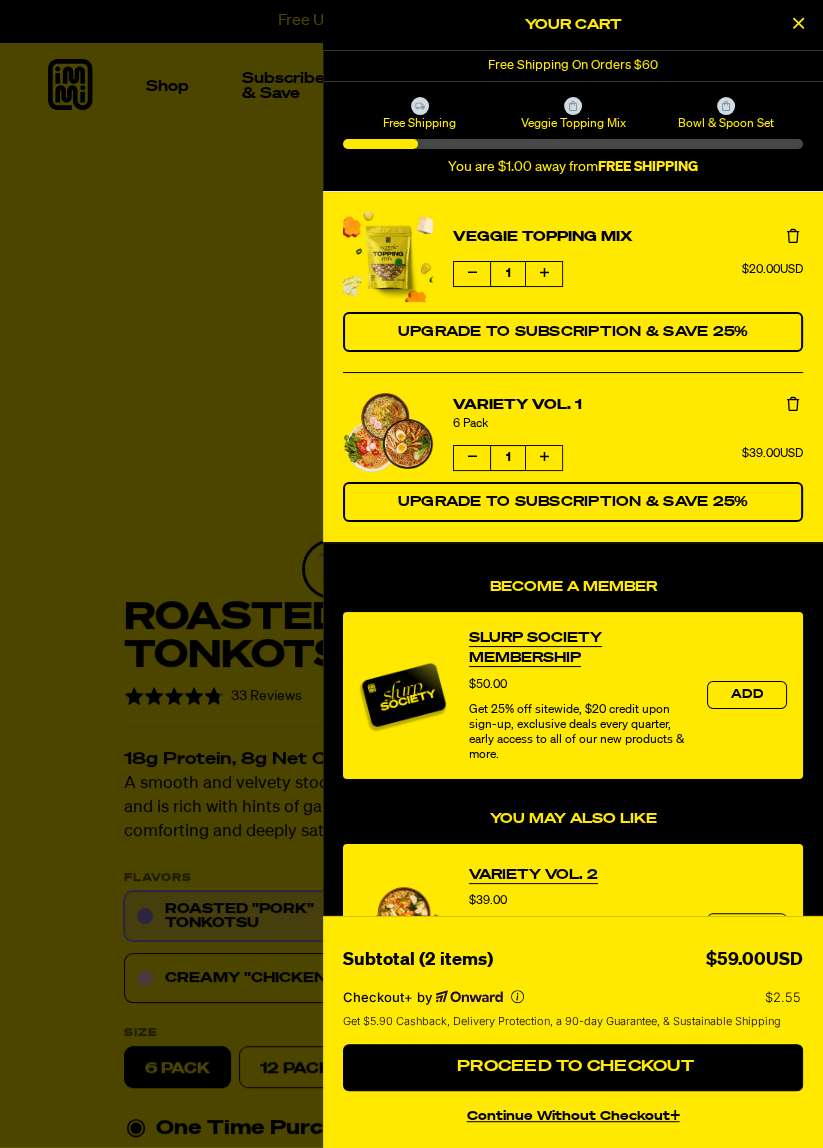 click at bounding box center [411, 574] 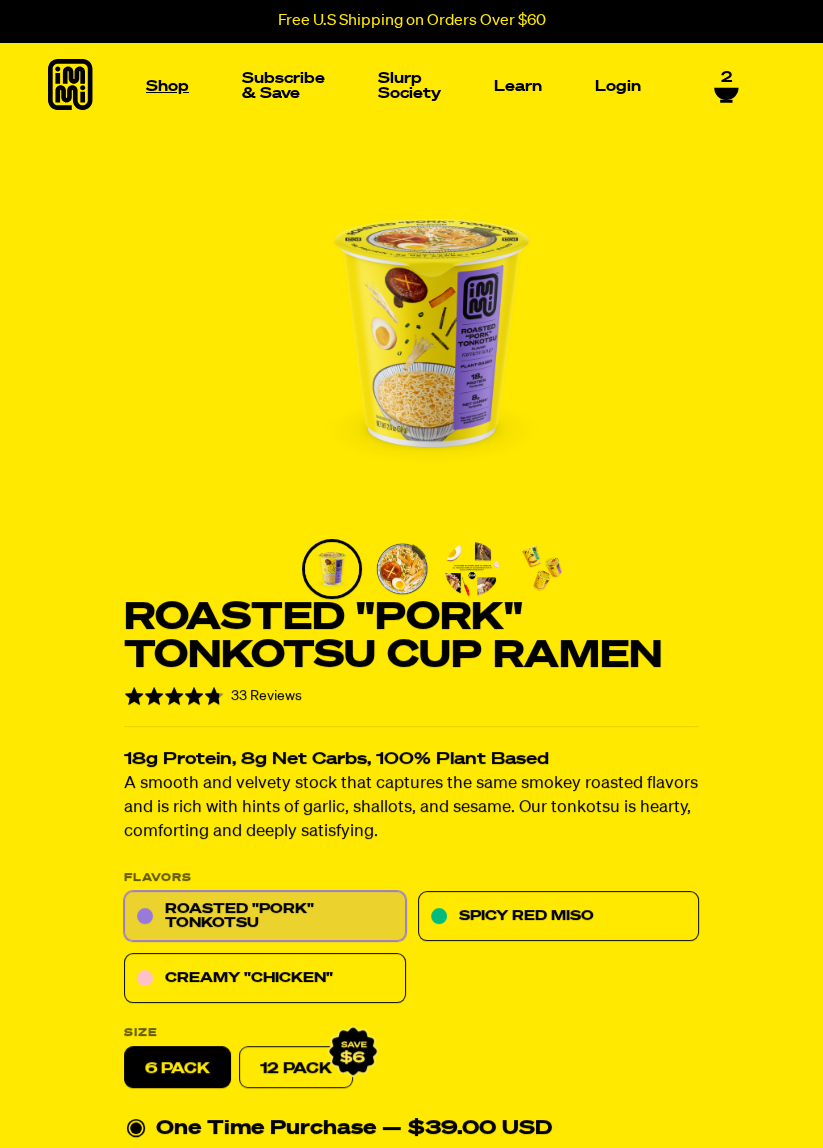 click on "Shop" at bounding box center [167, 86] 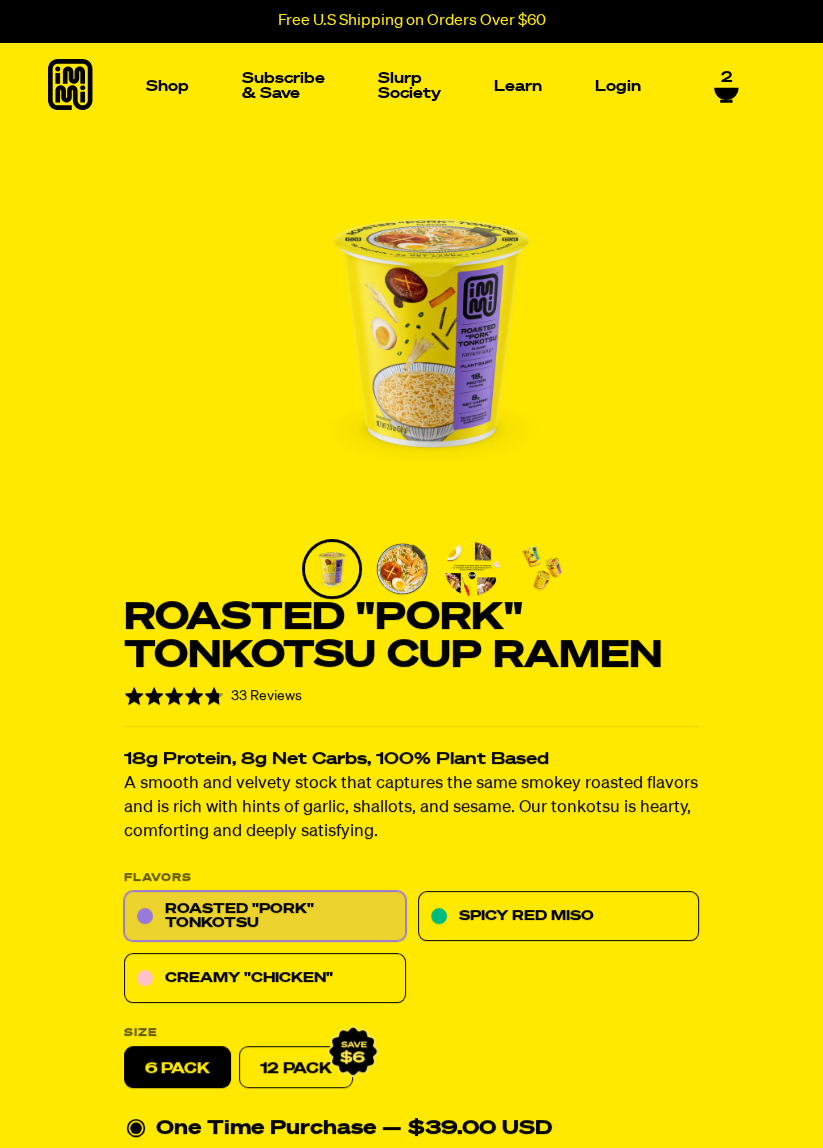click at bounding box center [106, 236] 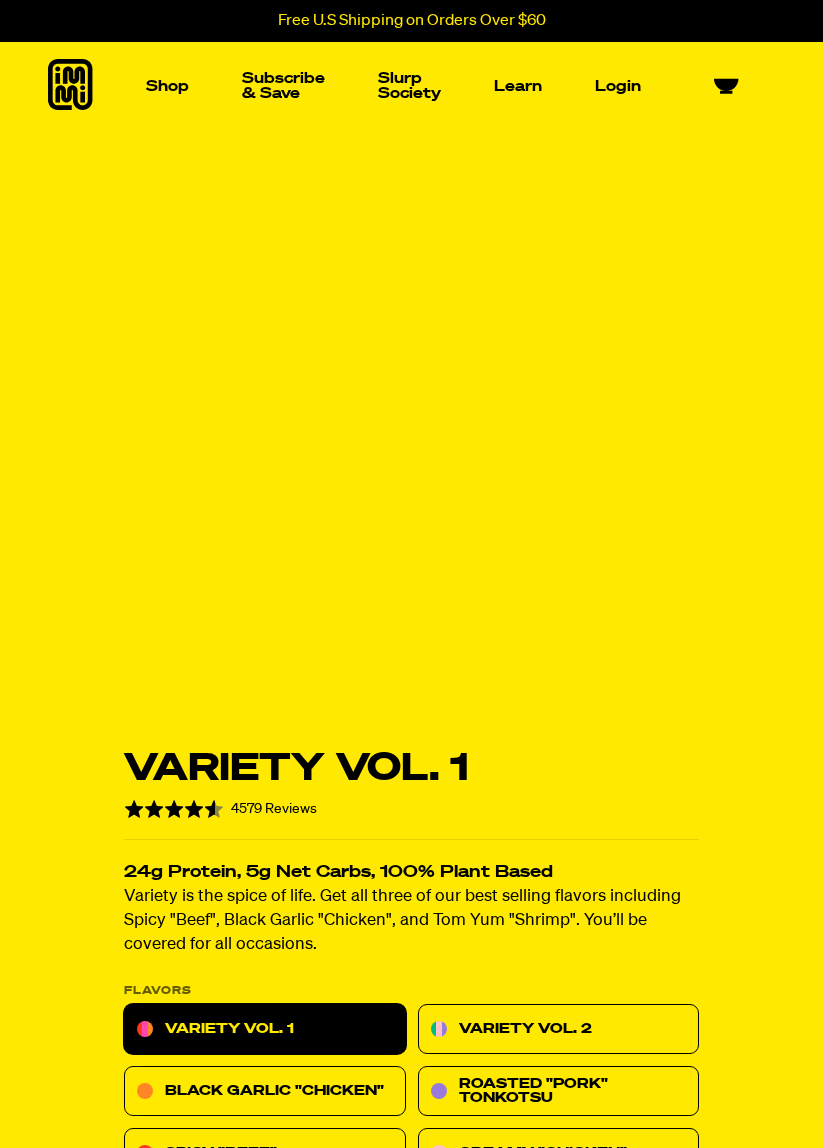 scroll, scrollTop: 0, scrollLeft: 0, axis: both 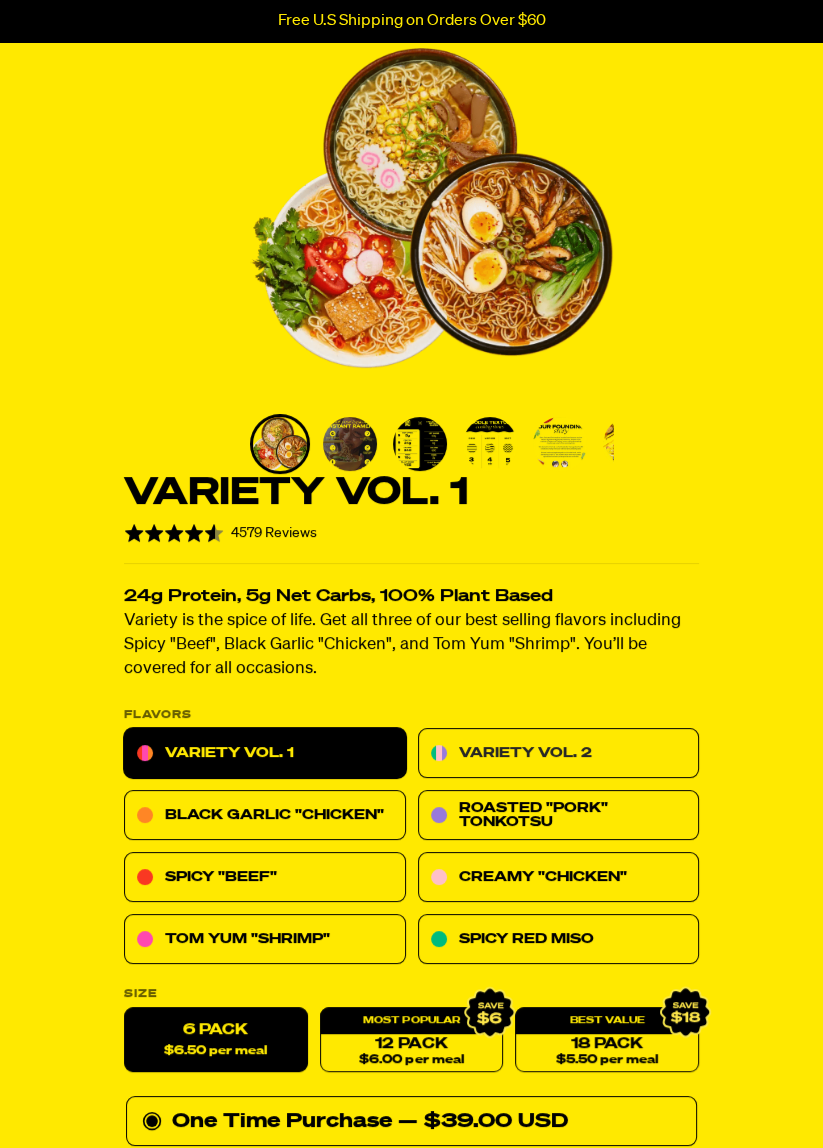 click on "Variety Vol. 2" at bounding box center (559, 753) 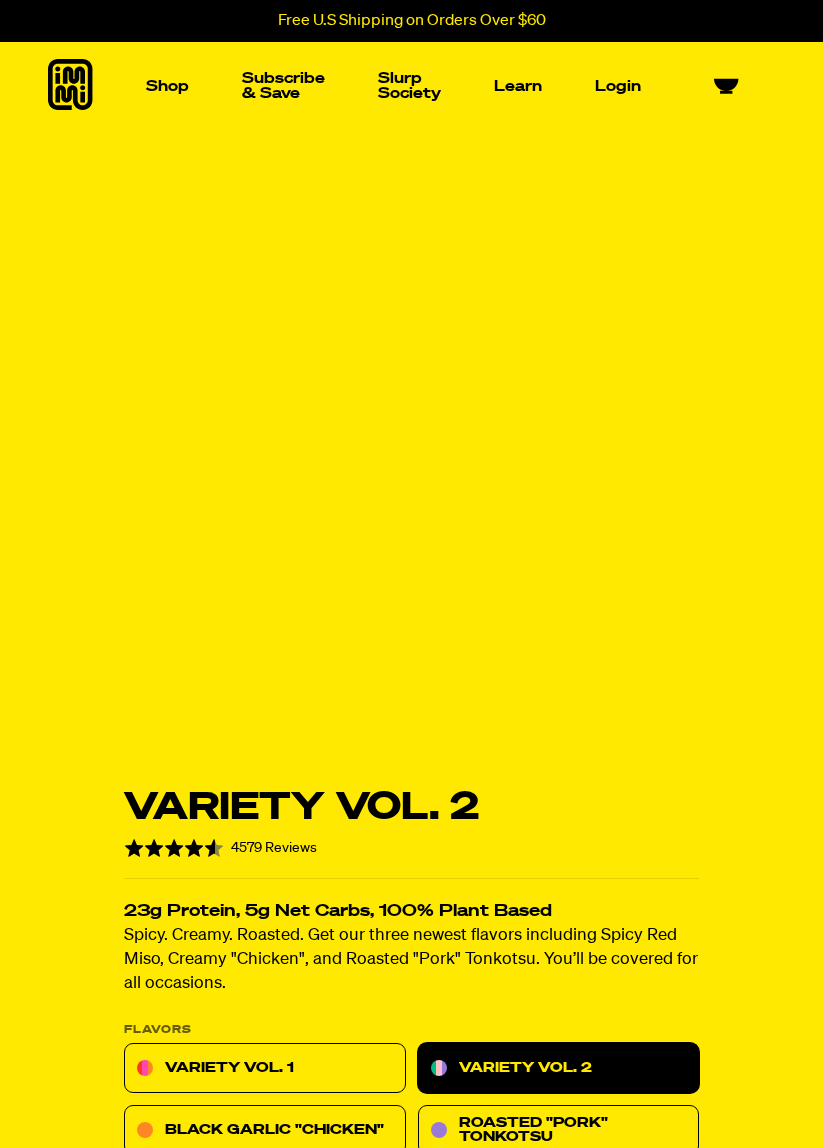 scroll, scrollTop: 0, scrollLeft: 0, axis: both 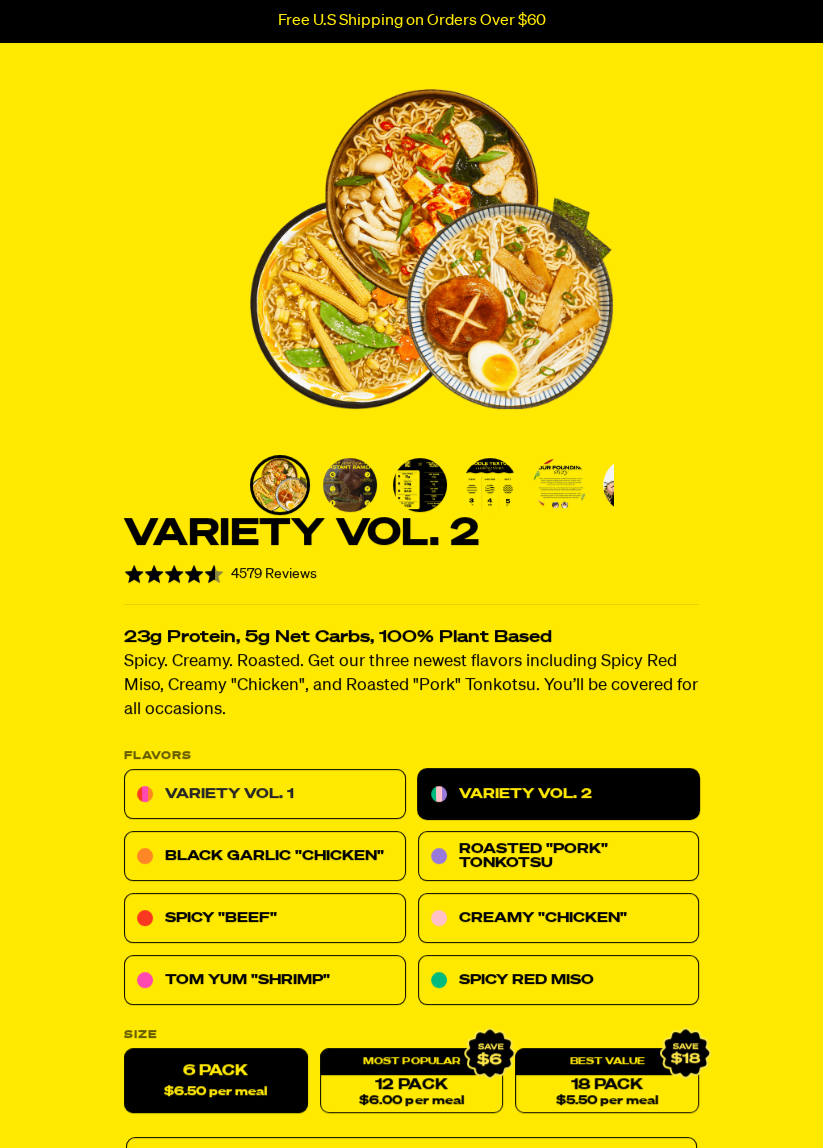 click on "Variety Vol. 1" at bounding box center [265, 794] 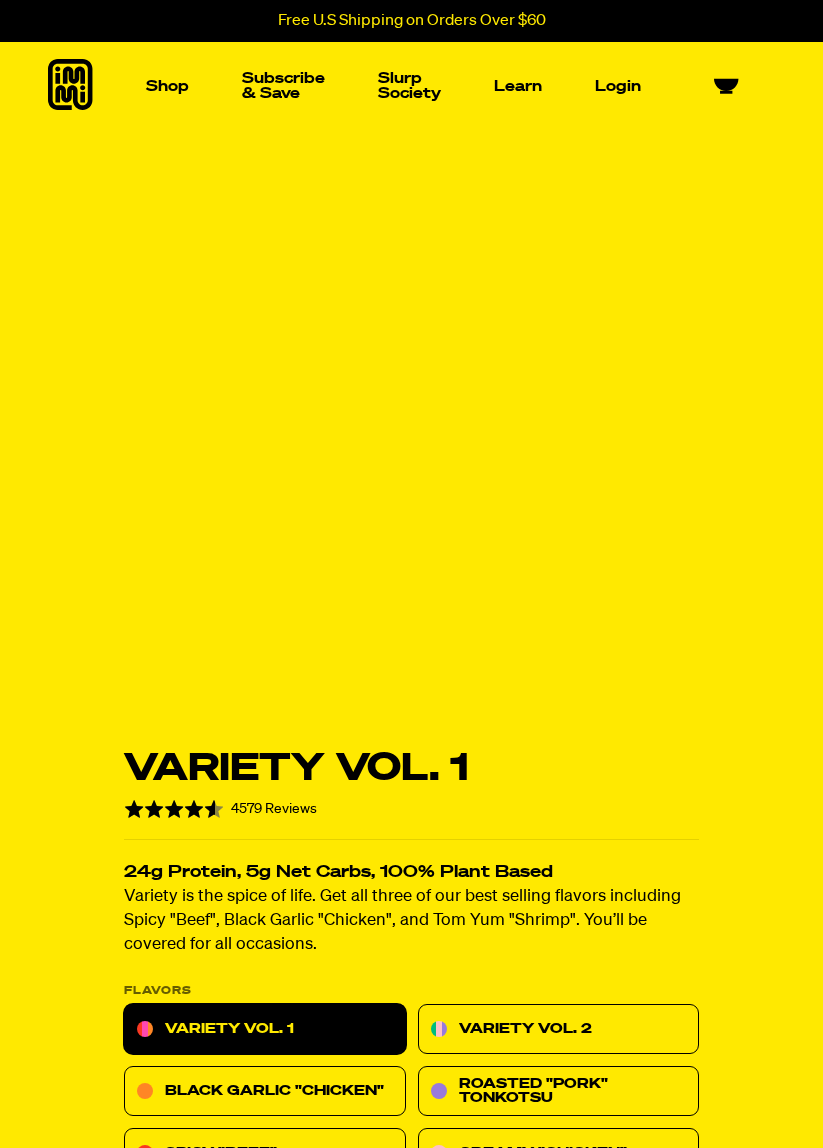 scroll, scrollTop: 0, scrollLeft: 0, axis: both 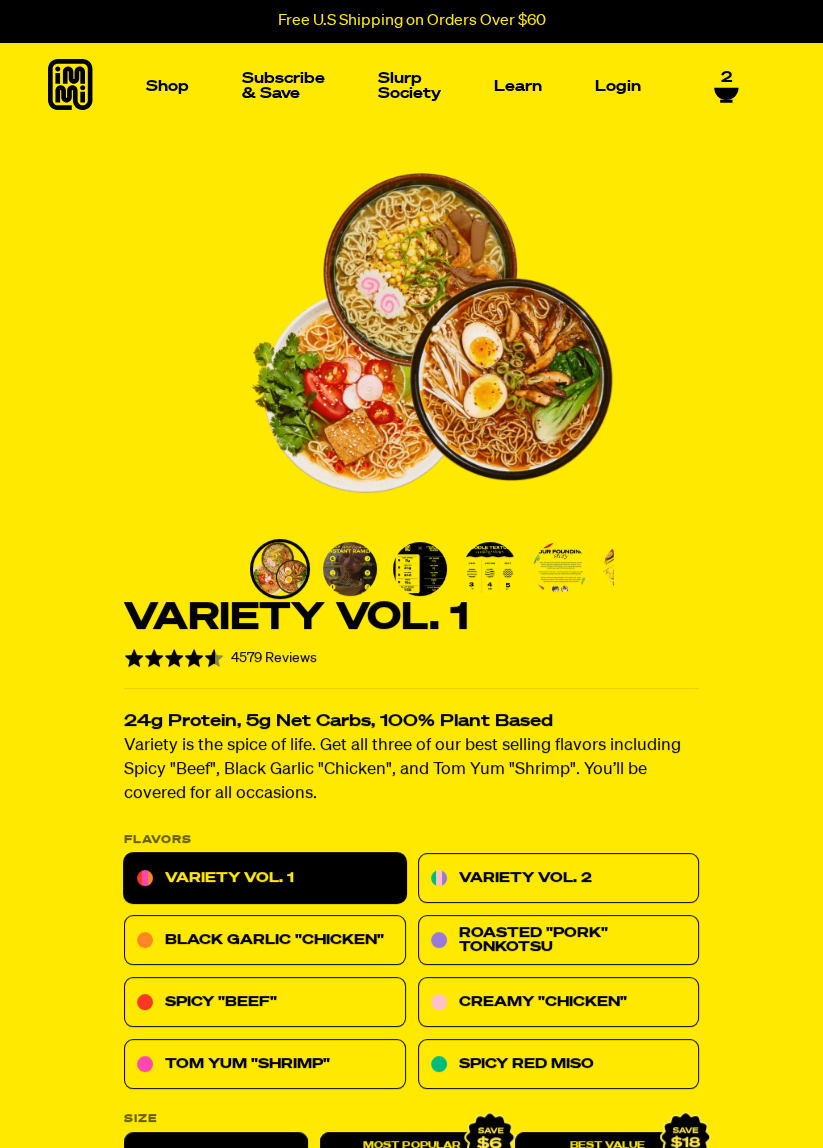 click 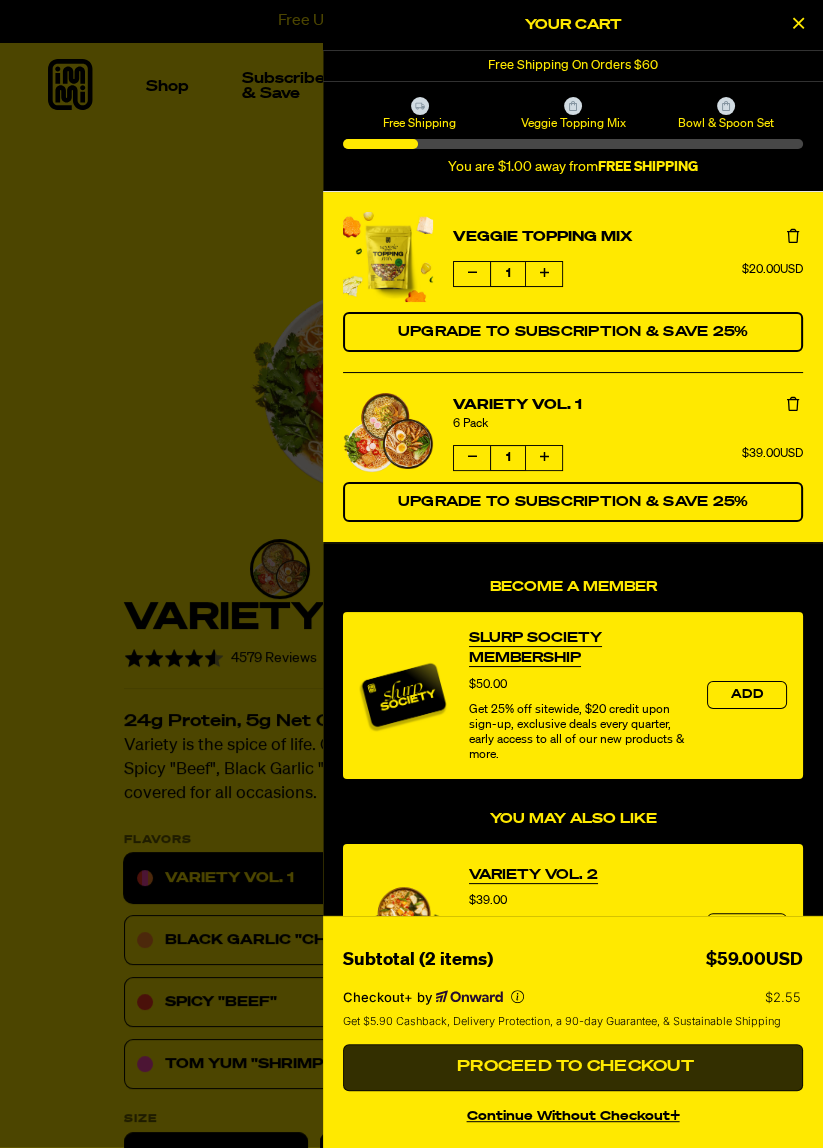 click on "Proceed to Checkout" at bounding box center (573, 1067) 